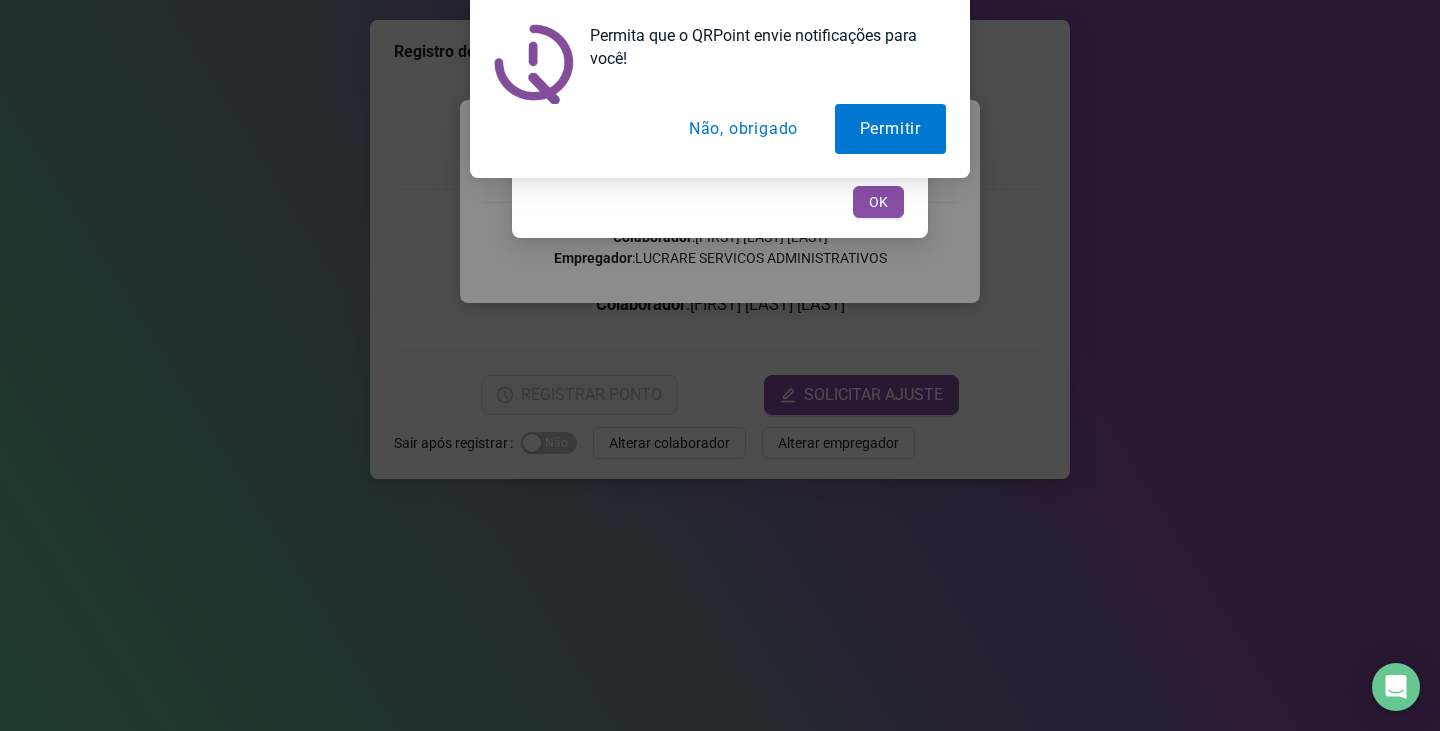 scroll, scrollTop: 0, scrollLeft: 0, axis: both 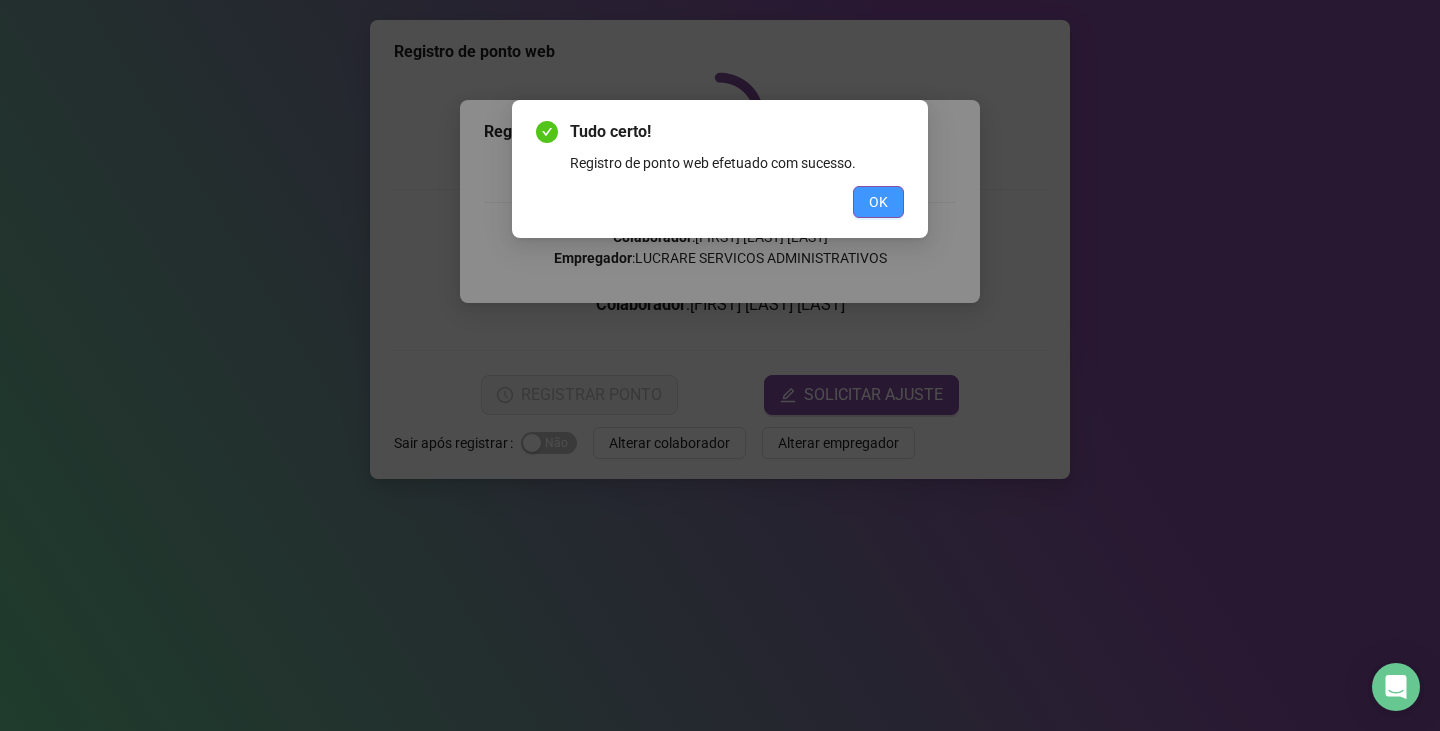 click on "OK" at bounding box center [878, 202] 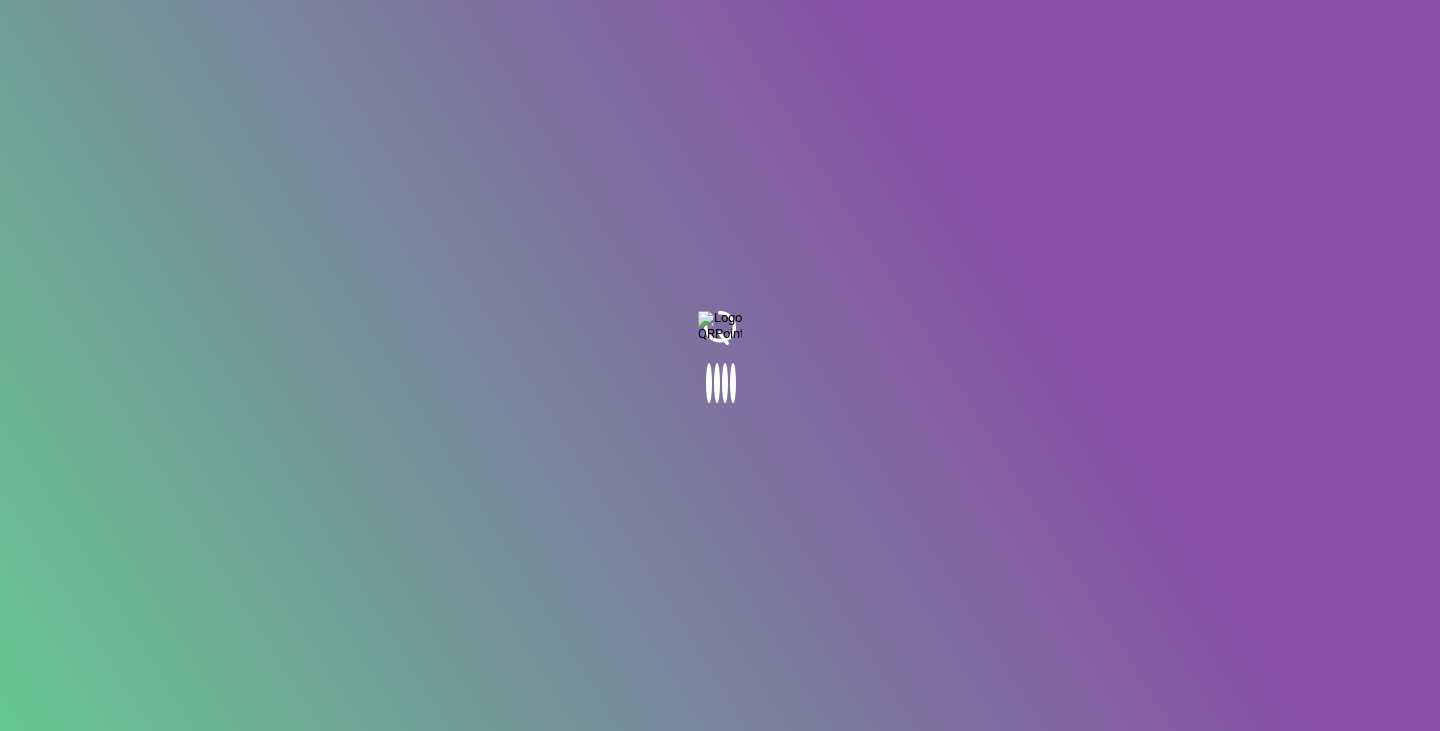 scroll, scrollTop: 0, scrollLeft: 0, axis: both 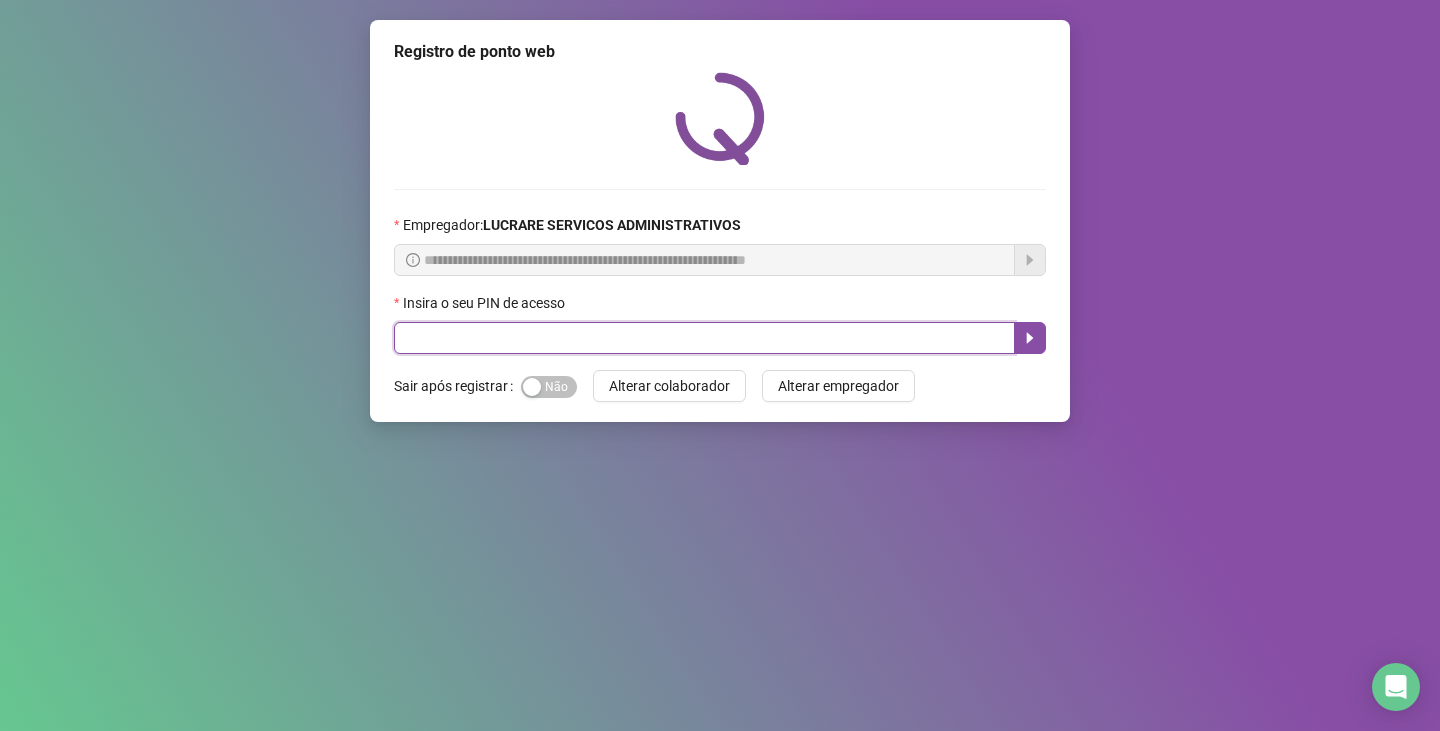 click at bounding box center [704, 338] 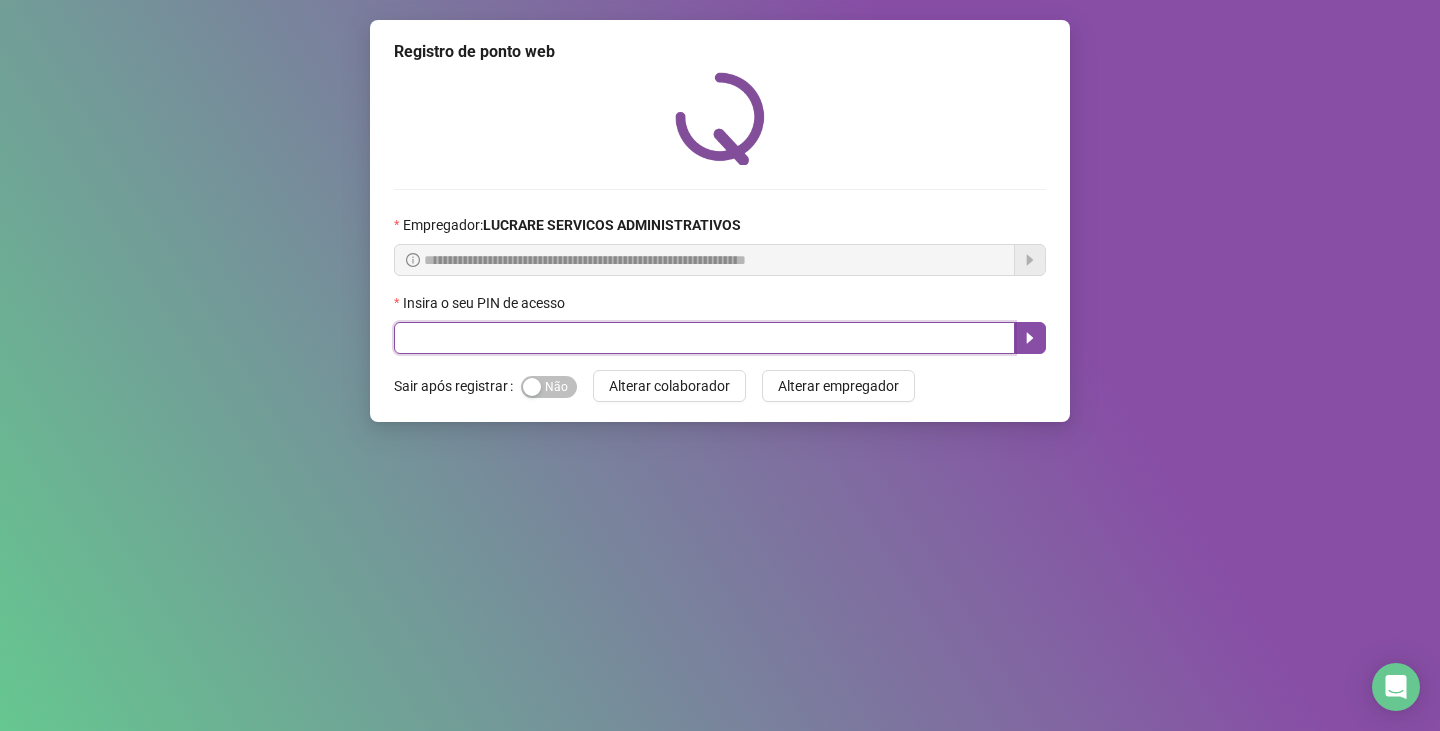 type on "*****" 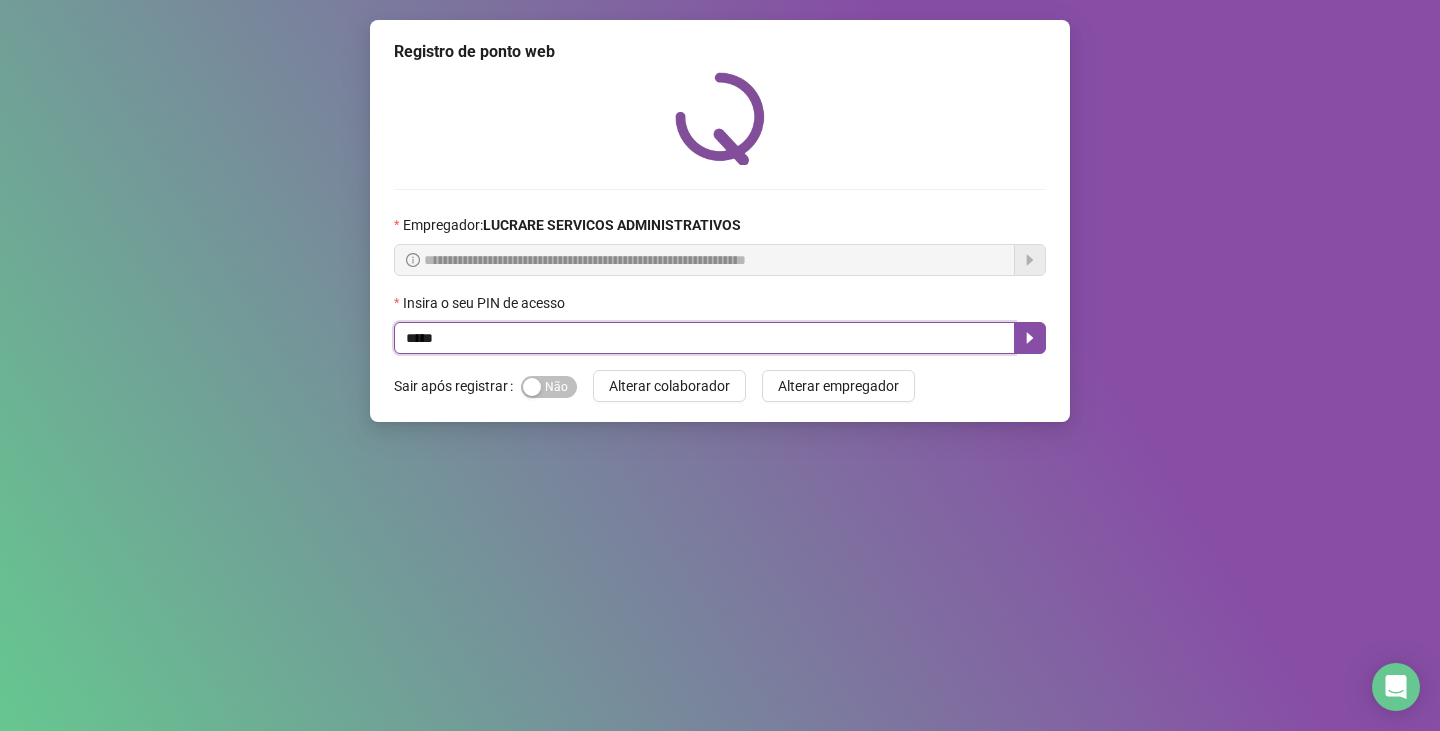 click on "*****" at bounding box center [704, 338] 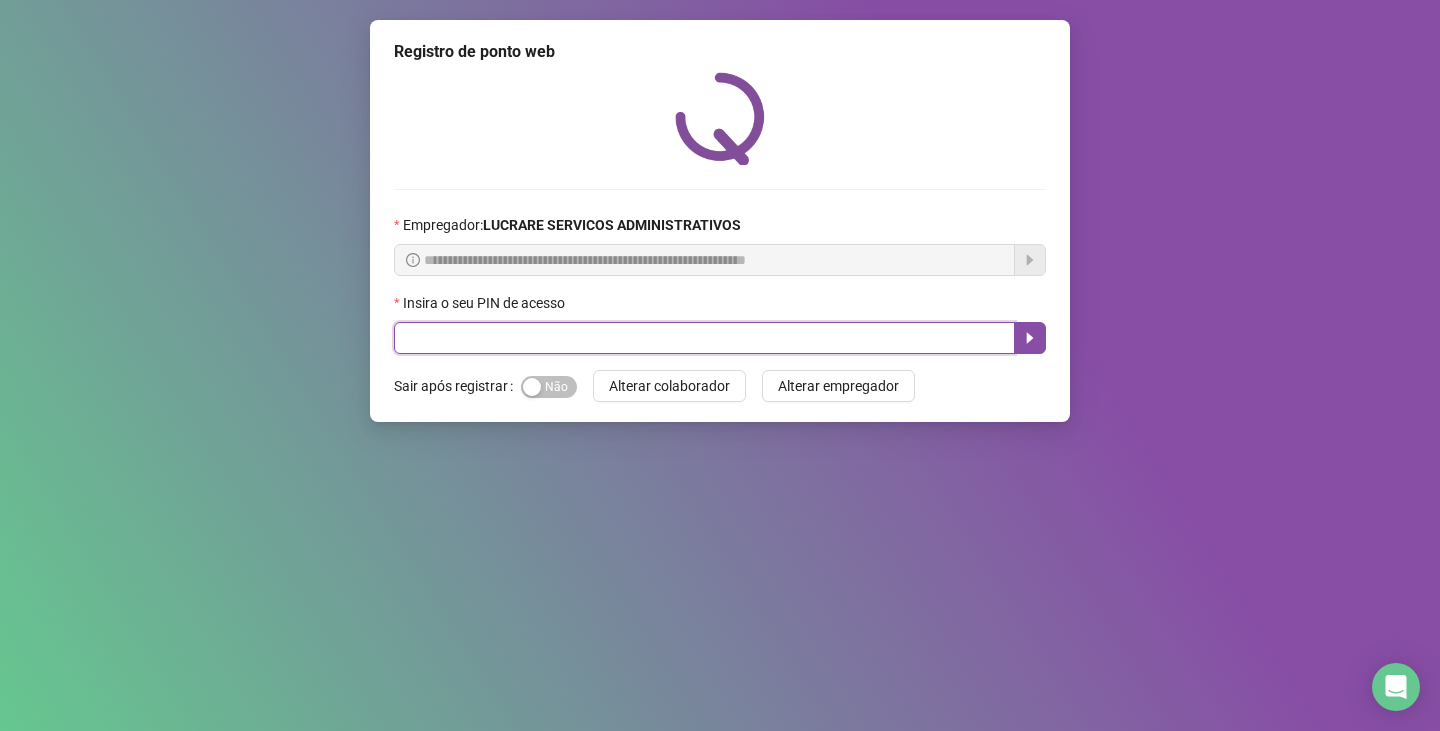 paste on "*****" 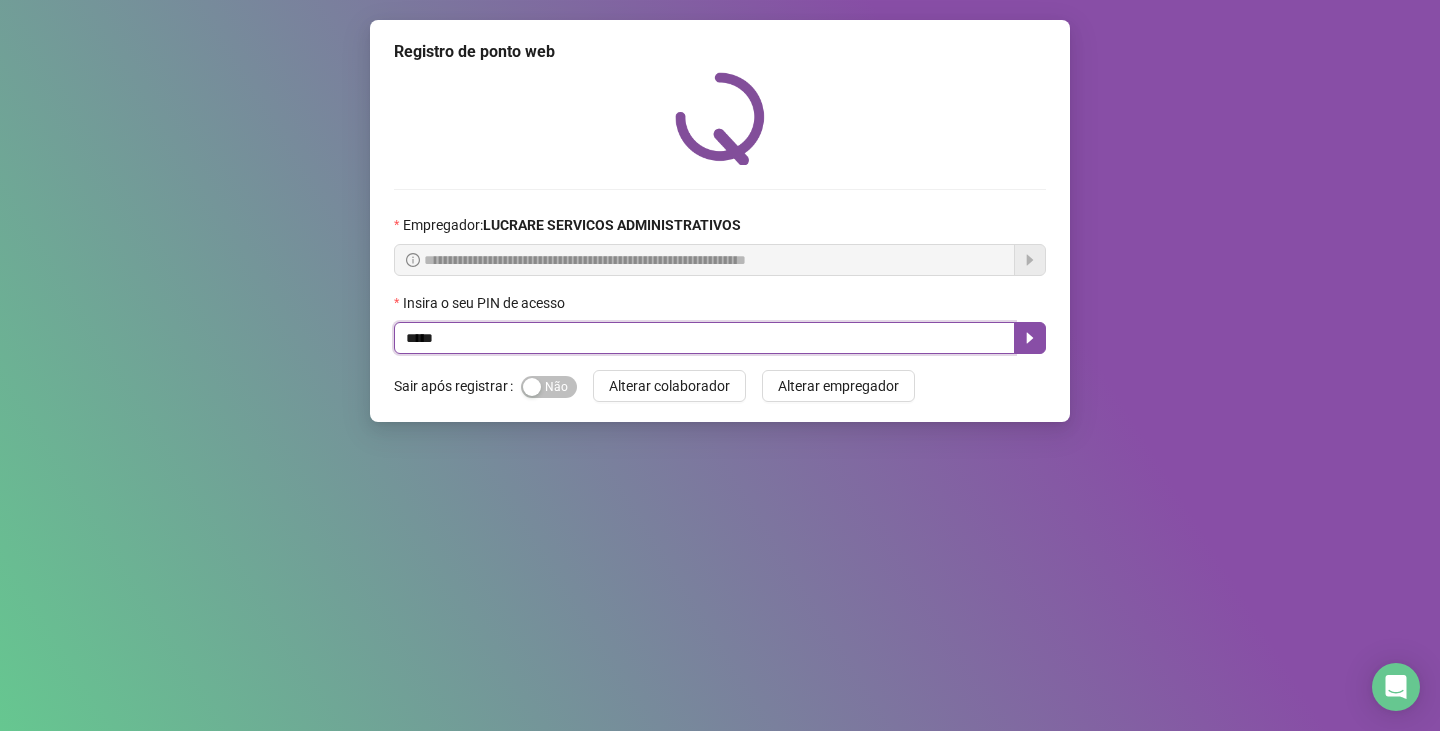 click on "*****" at bounding box center [704, 338] 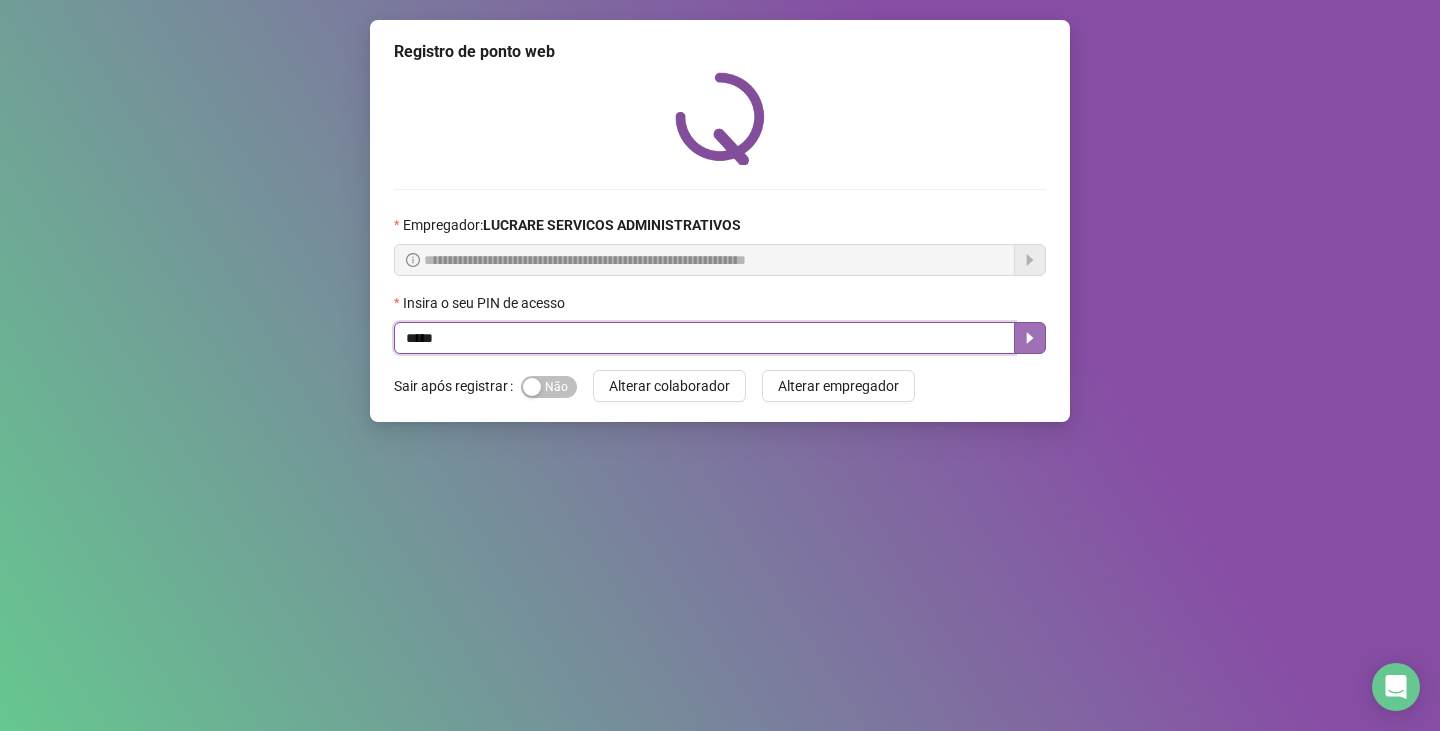 click 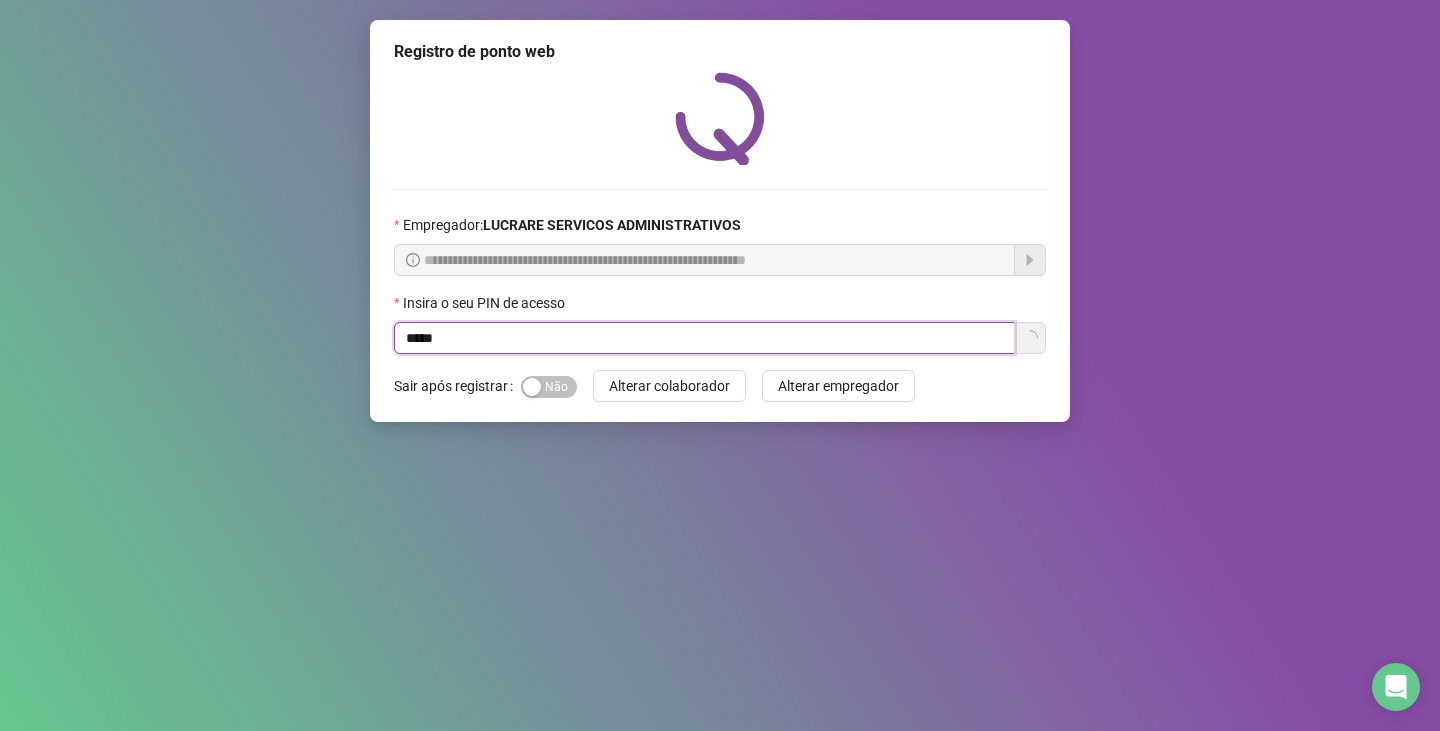 type on "*****" 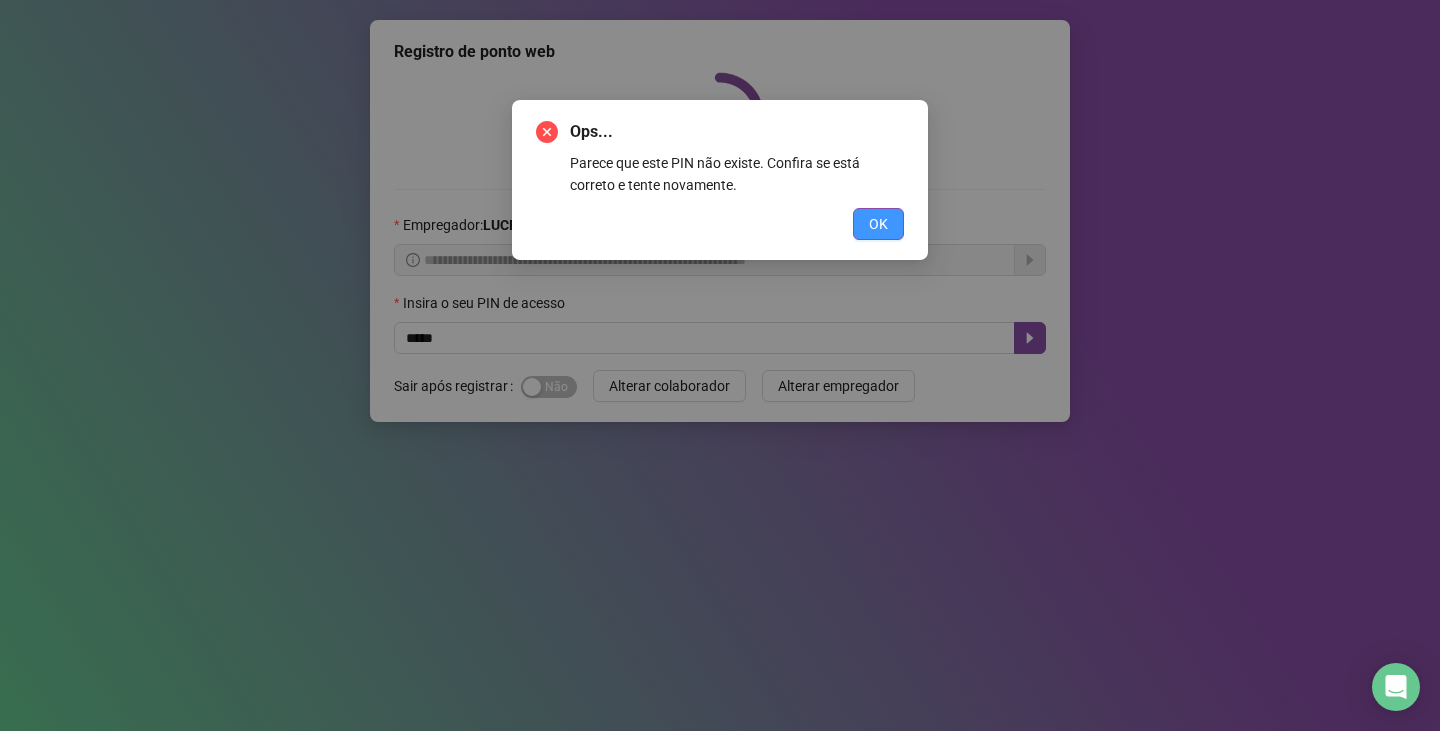 click on "OK" at bounding box center (878, 224) 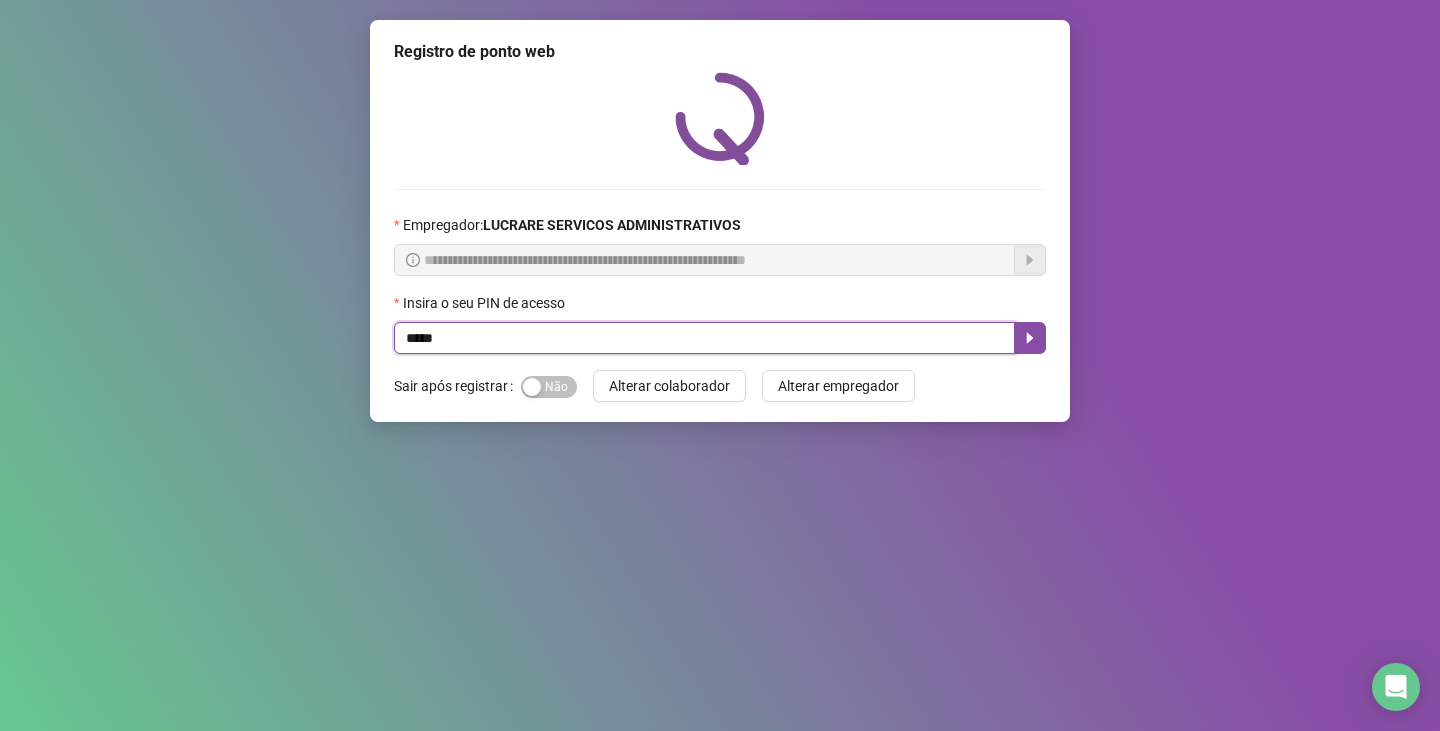 click on "*****" at bounding box center (704, 338) 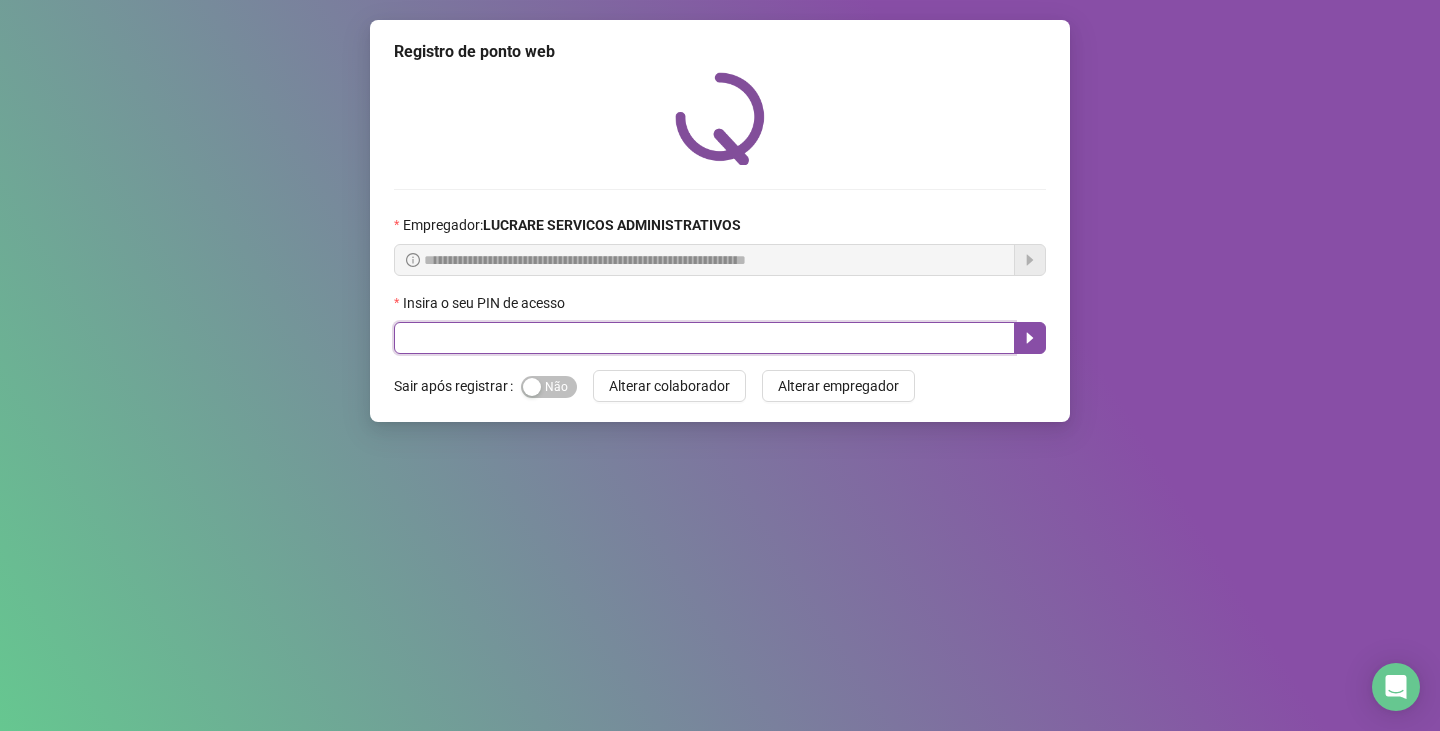 paste on "*****" 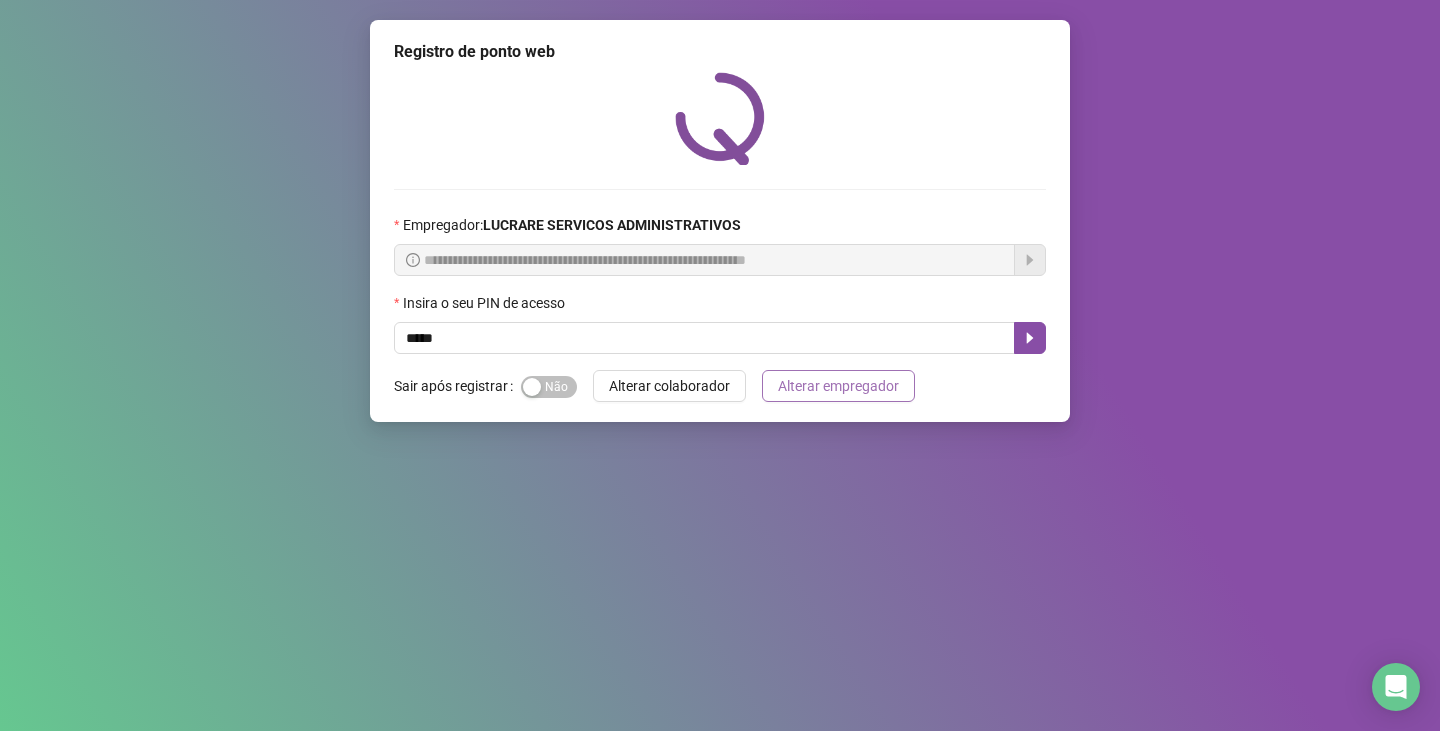 click on "Alterar empregador" at bounding box center (838, 386) 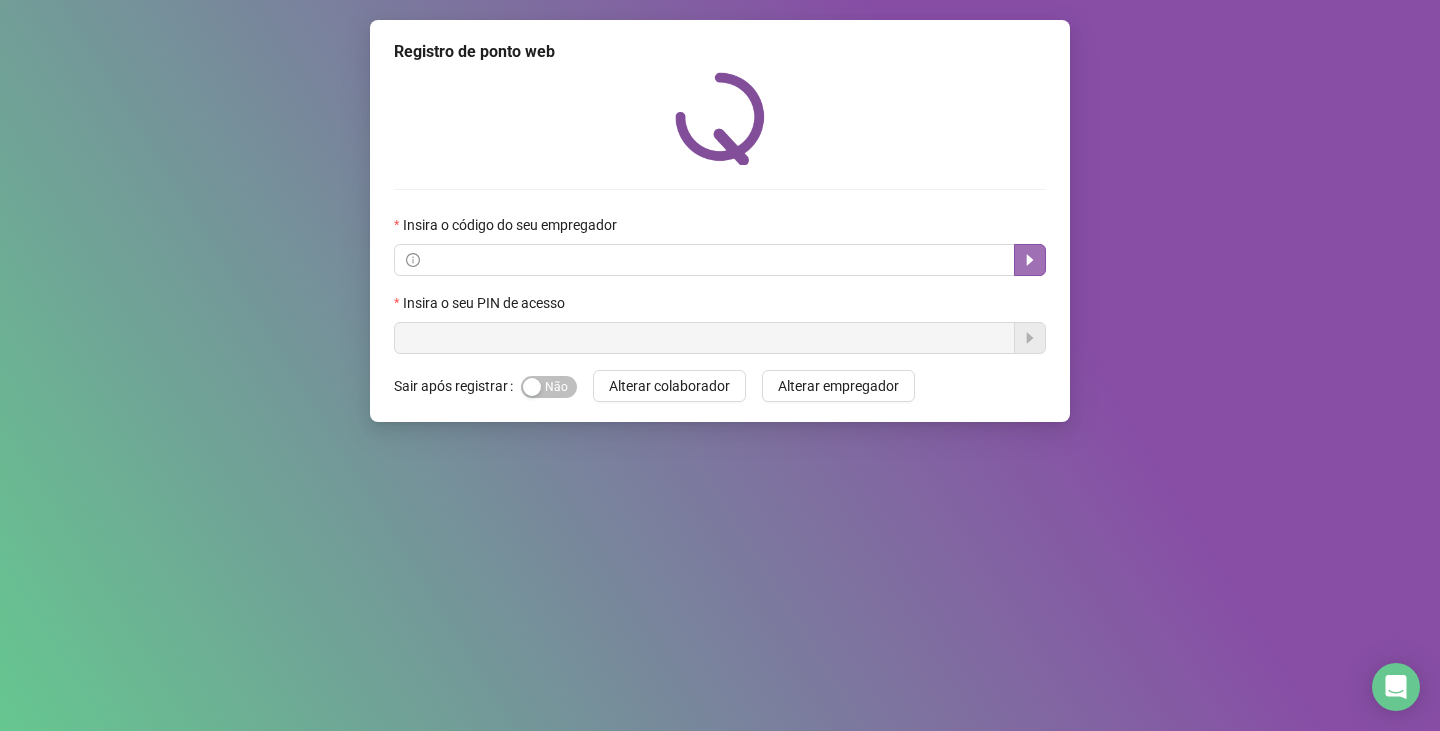click 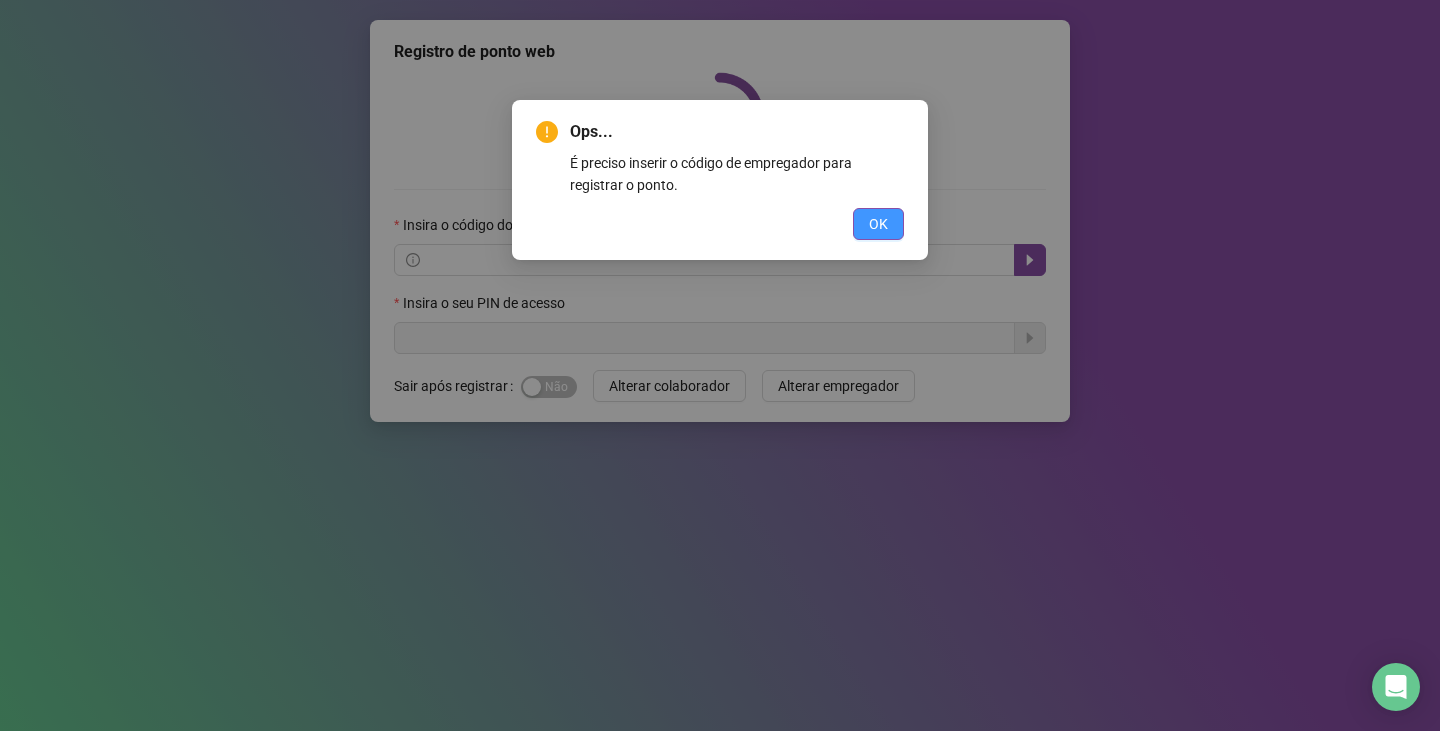 click on "OK" at bounding box center (878, 224) 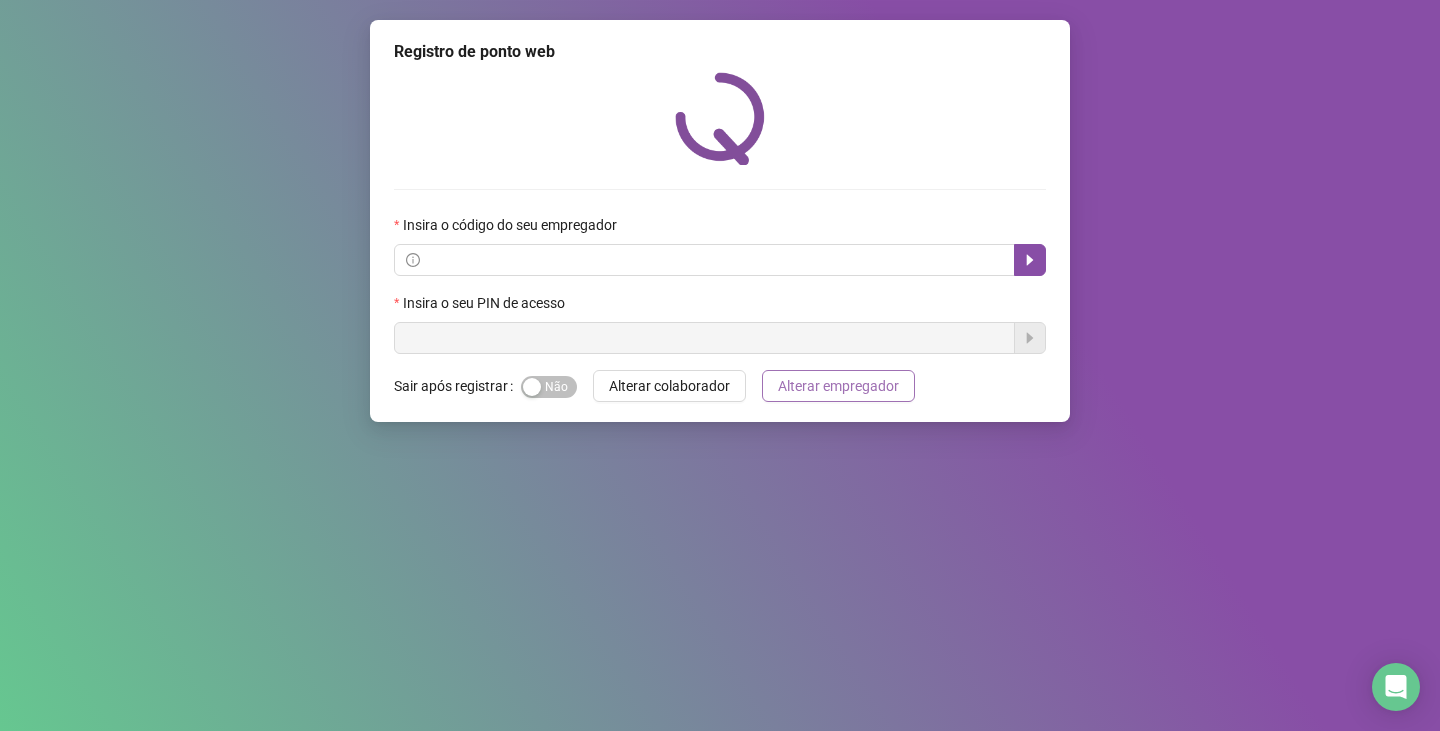click on "Alterar empregador" at bounding box center (838, 386) 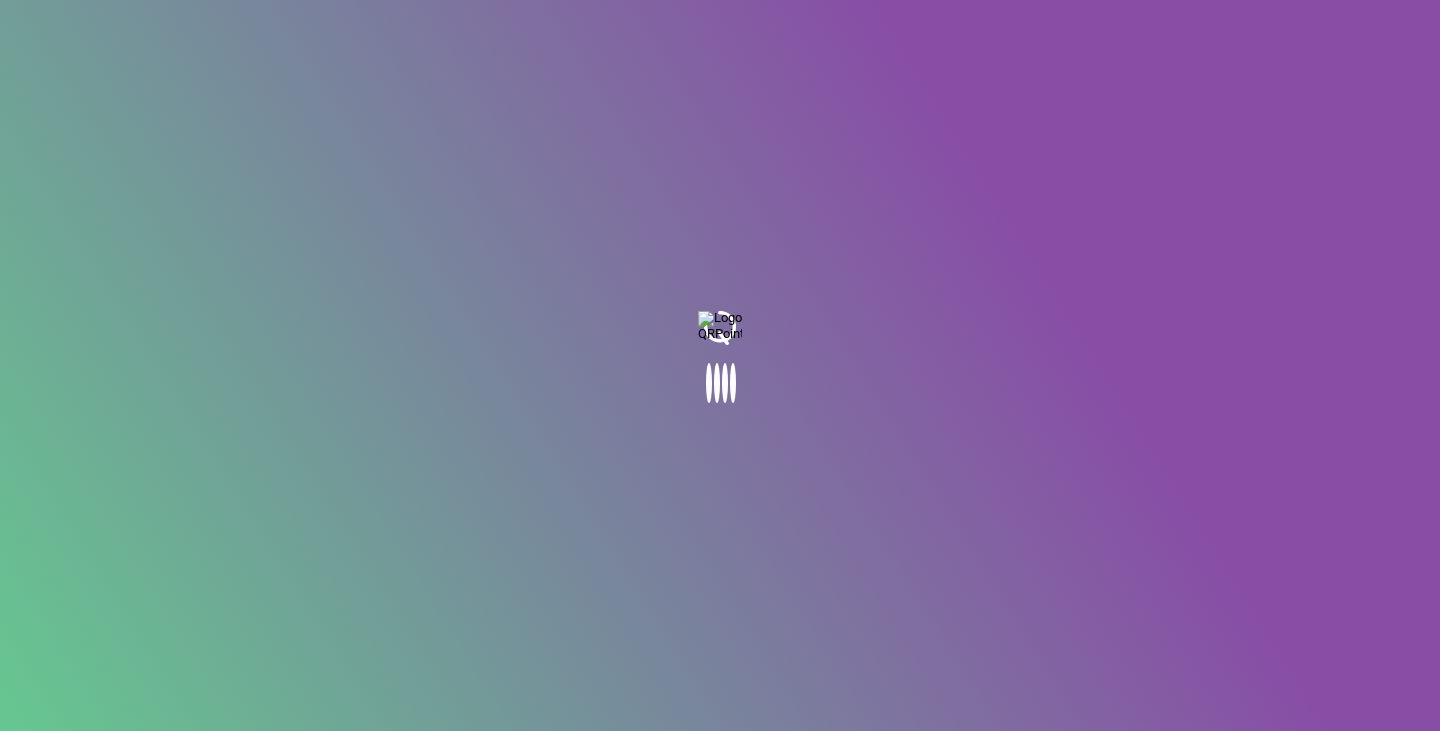 scroll, scrollTop: 0, scrollLeft: 0, axis: both 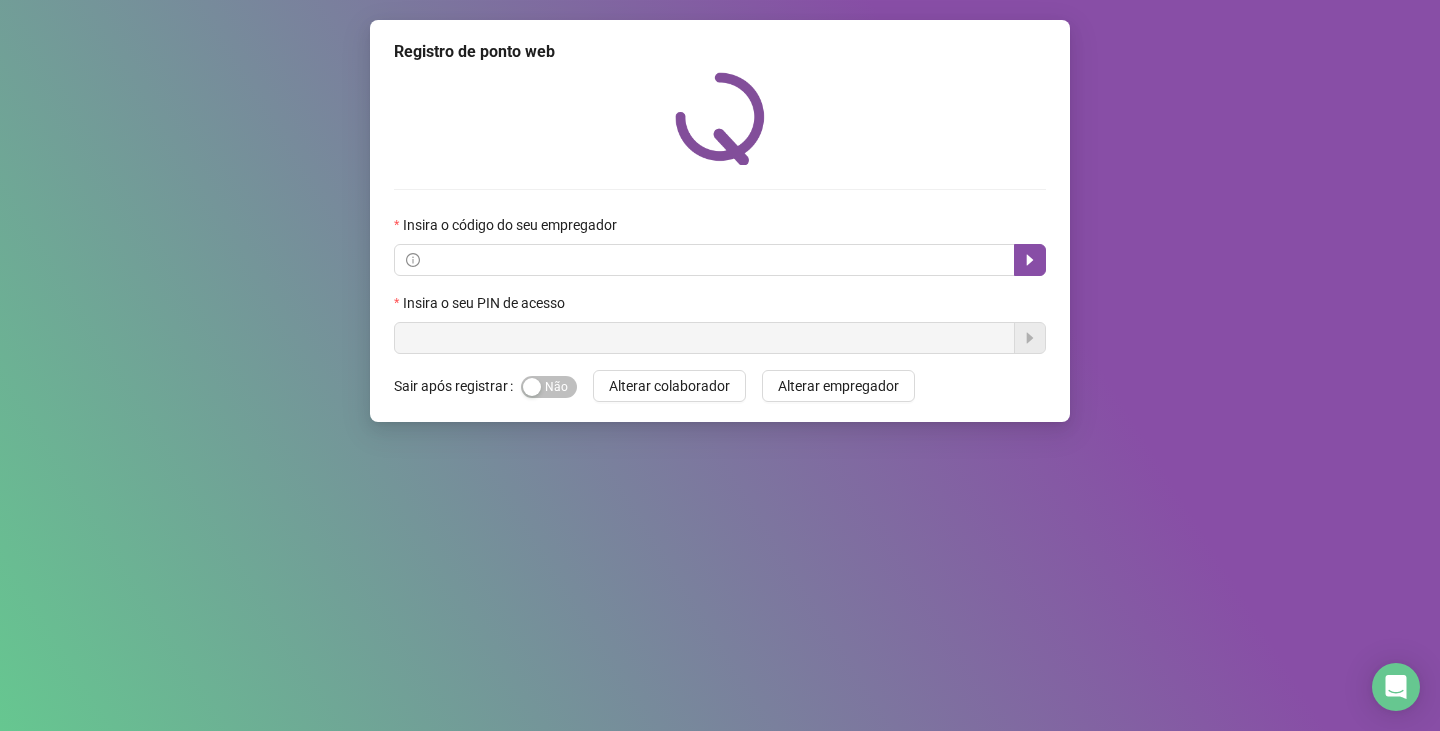 click on "Registro de ponto web Insira o código do seu empregador Insira o seu PIN de acesso Sair após registrar Sim Não Alterar colaborador Alterar empregador" at bounding box center (720, 365) 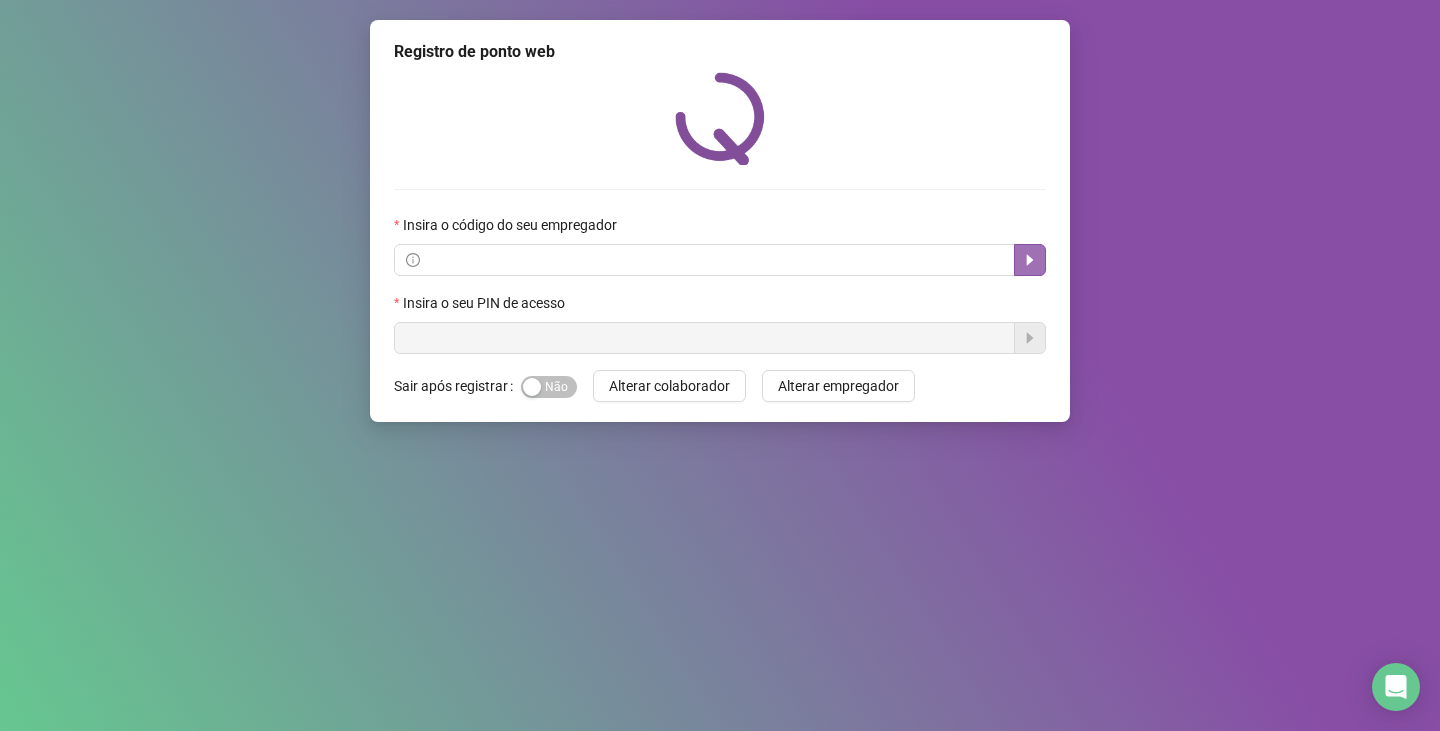 click 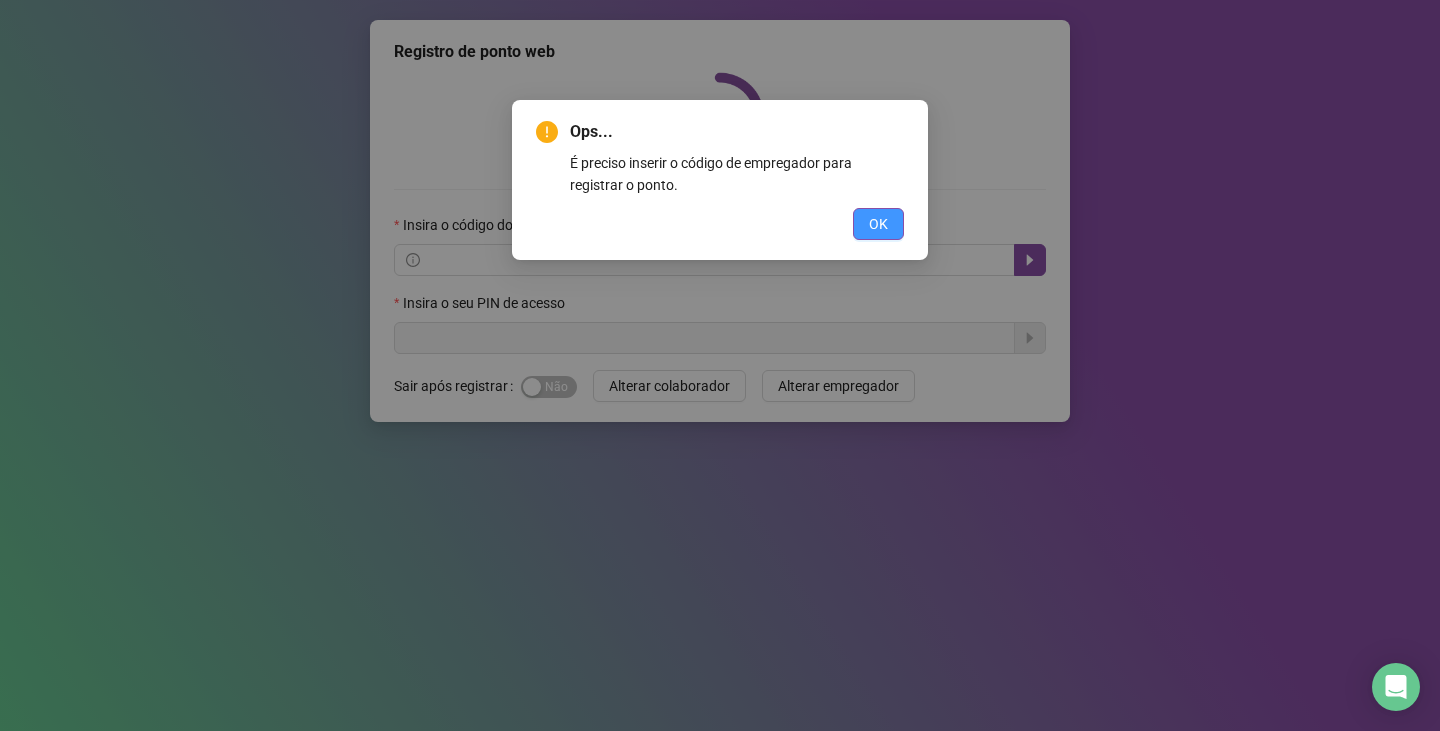 click on "OK" at bounding box center (878, 224) 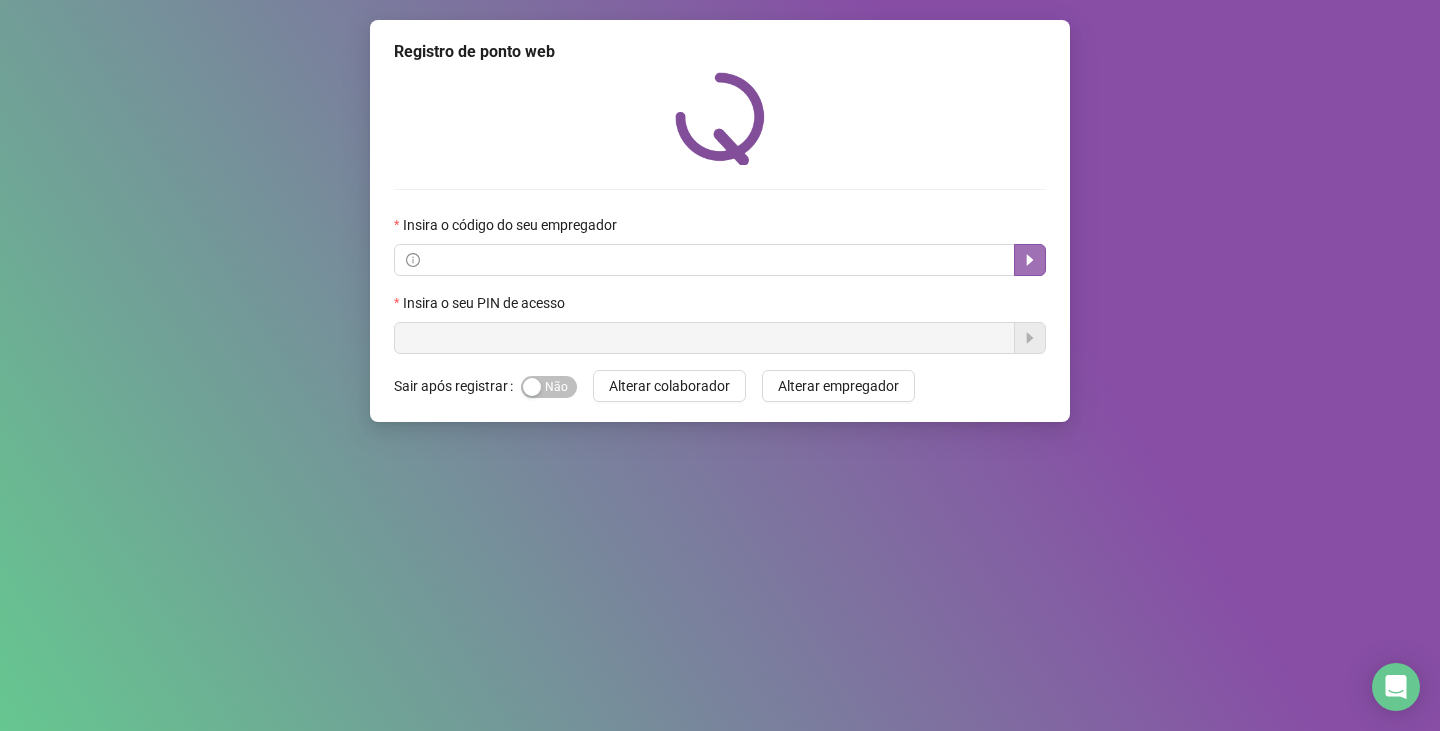 click 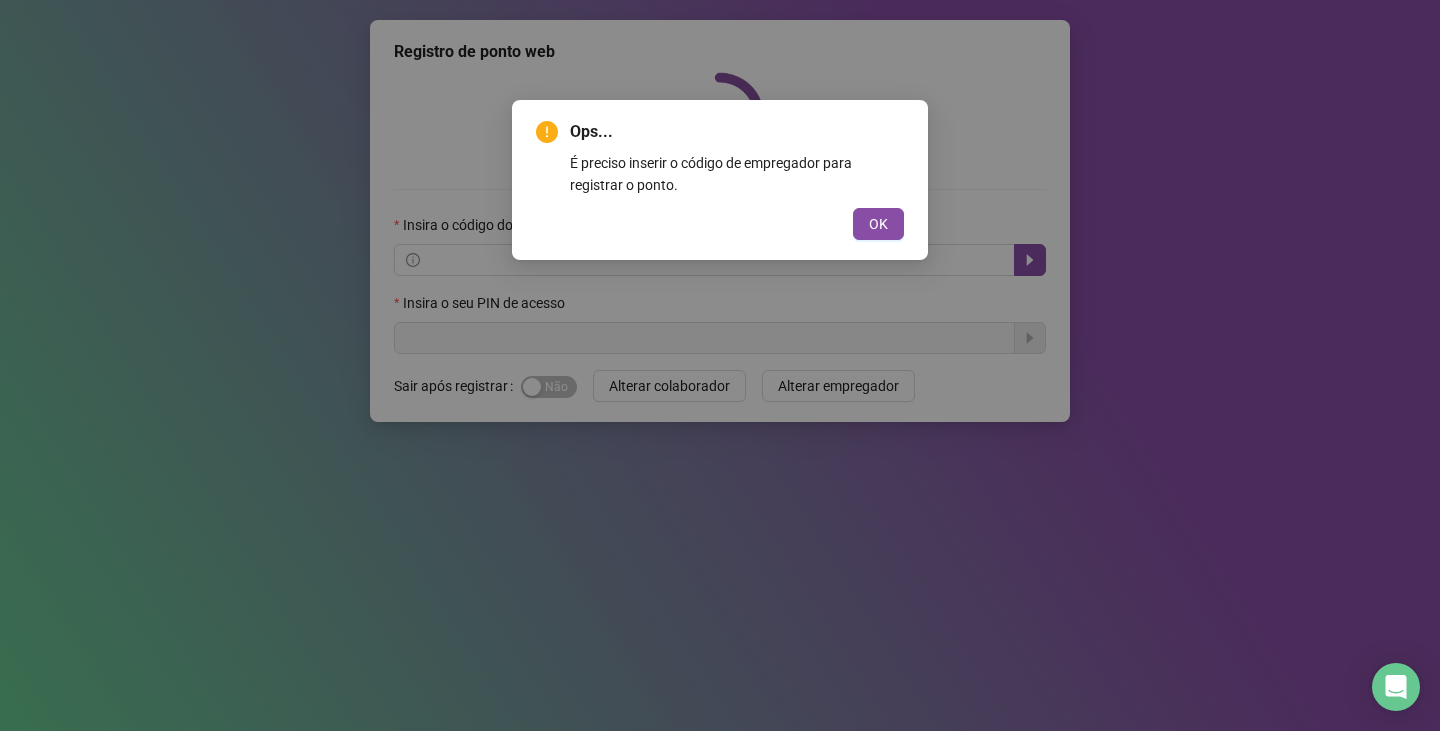 click on "É preciso inserir o código de empregador para registrar o ponto." at bounding box center [737, 174] 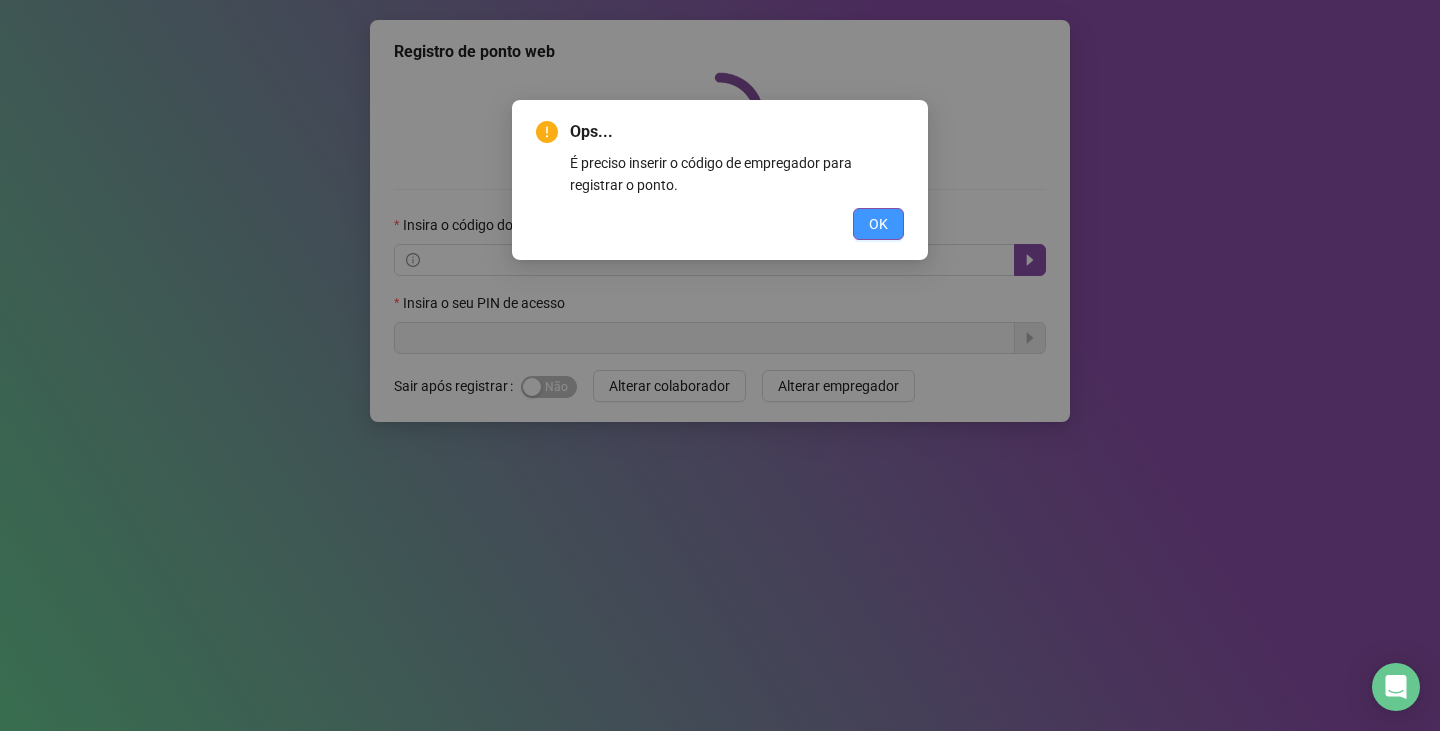 click on "OK" at bounding box center (878, 224) 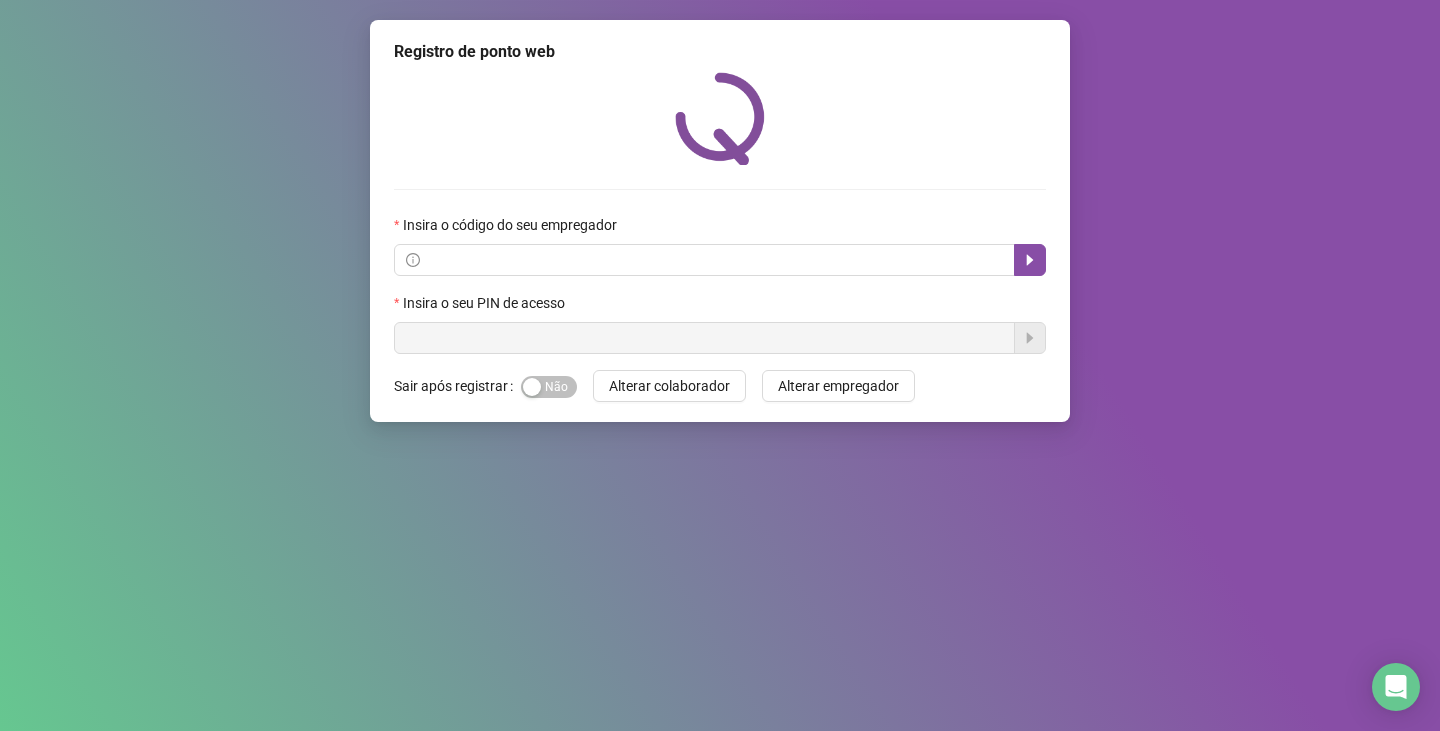 click on "Registro de ponto web" at bounding box center (720, 52) 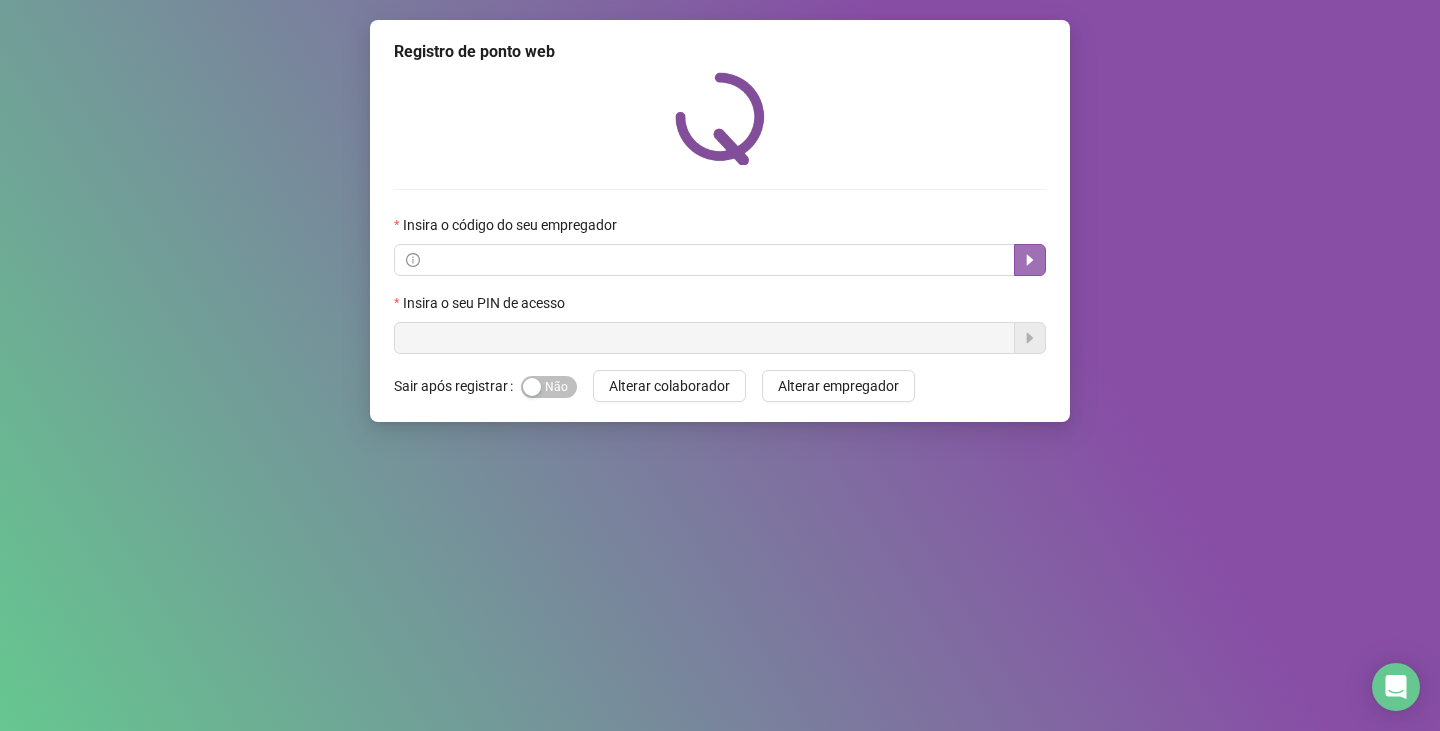 click at bounding box center [1030, 260] 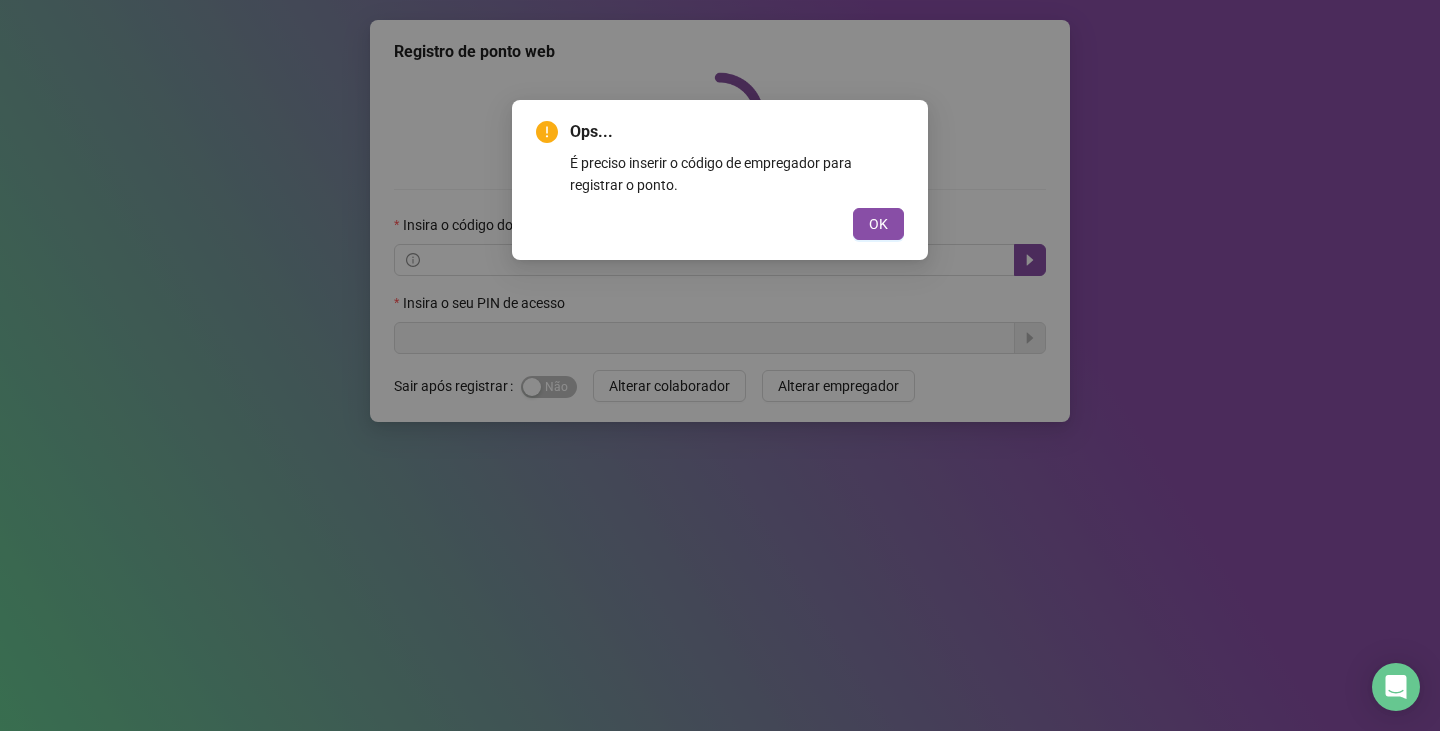 click on "OK" at bounding box center (878, 224) 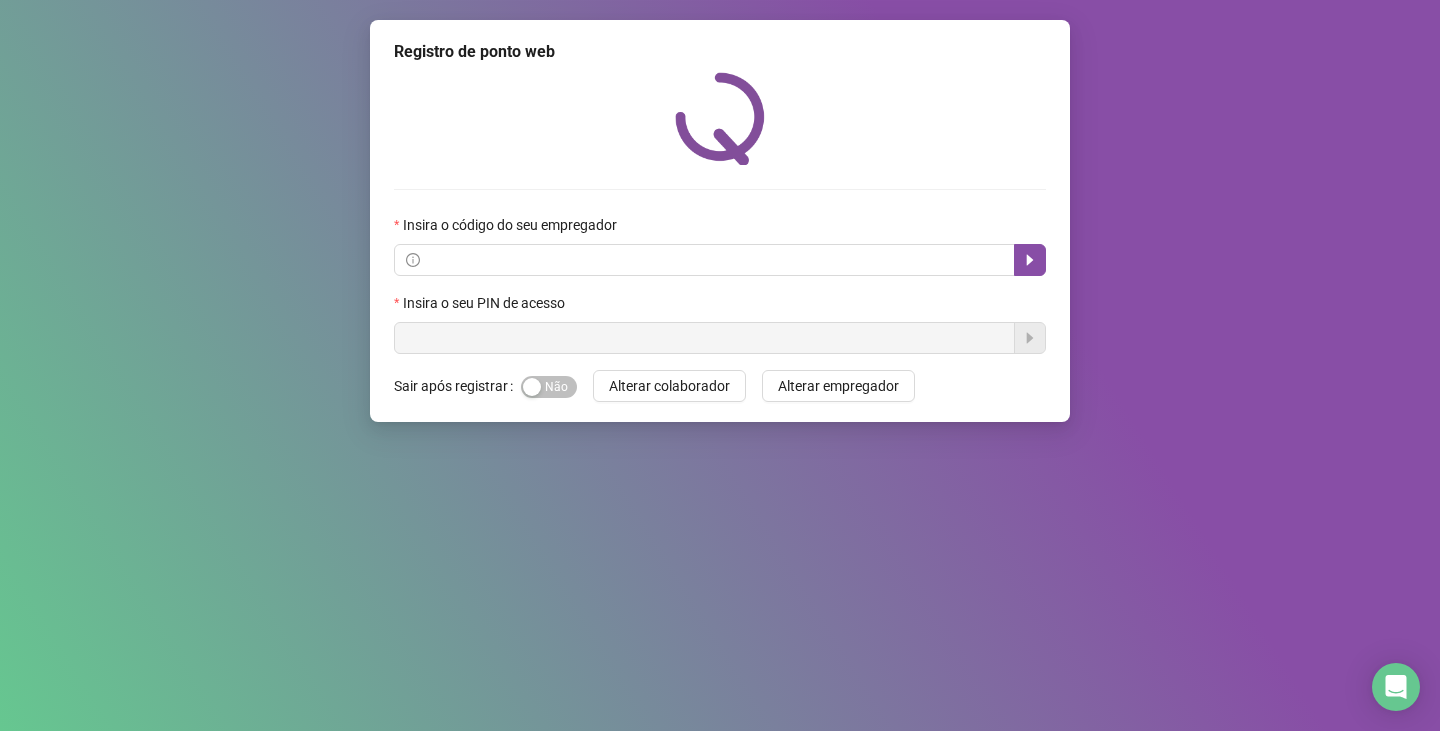 click at bounding box center [720, 338] 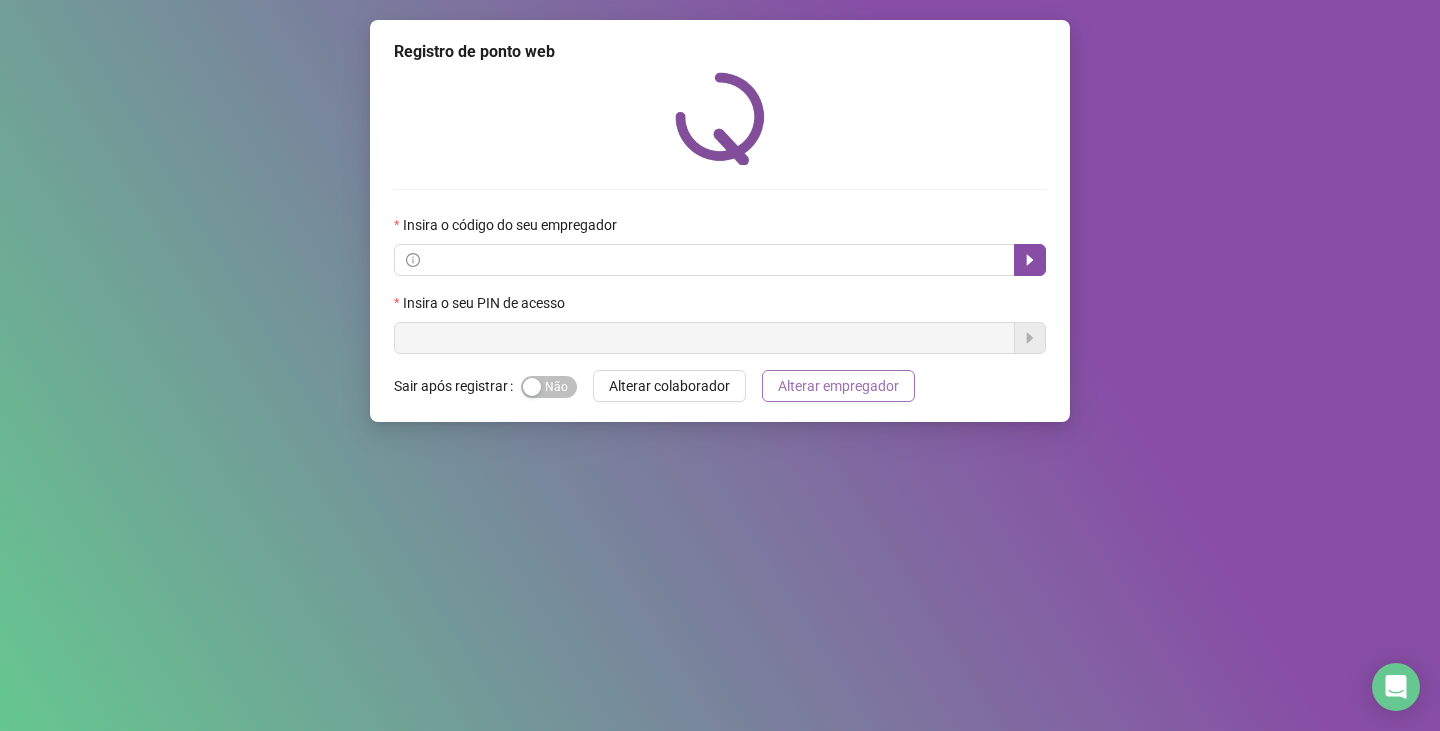 click on "Alterar empregador" at bounding box center (838, 386) 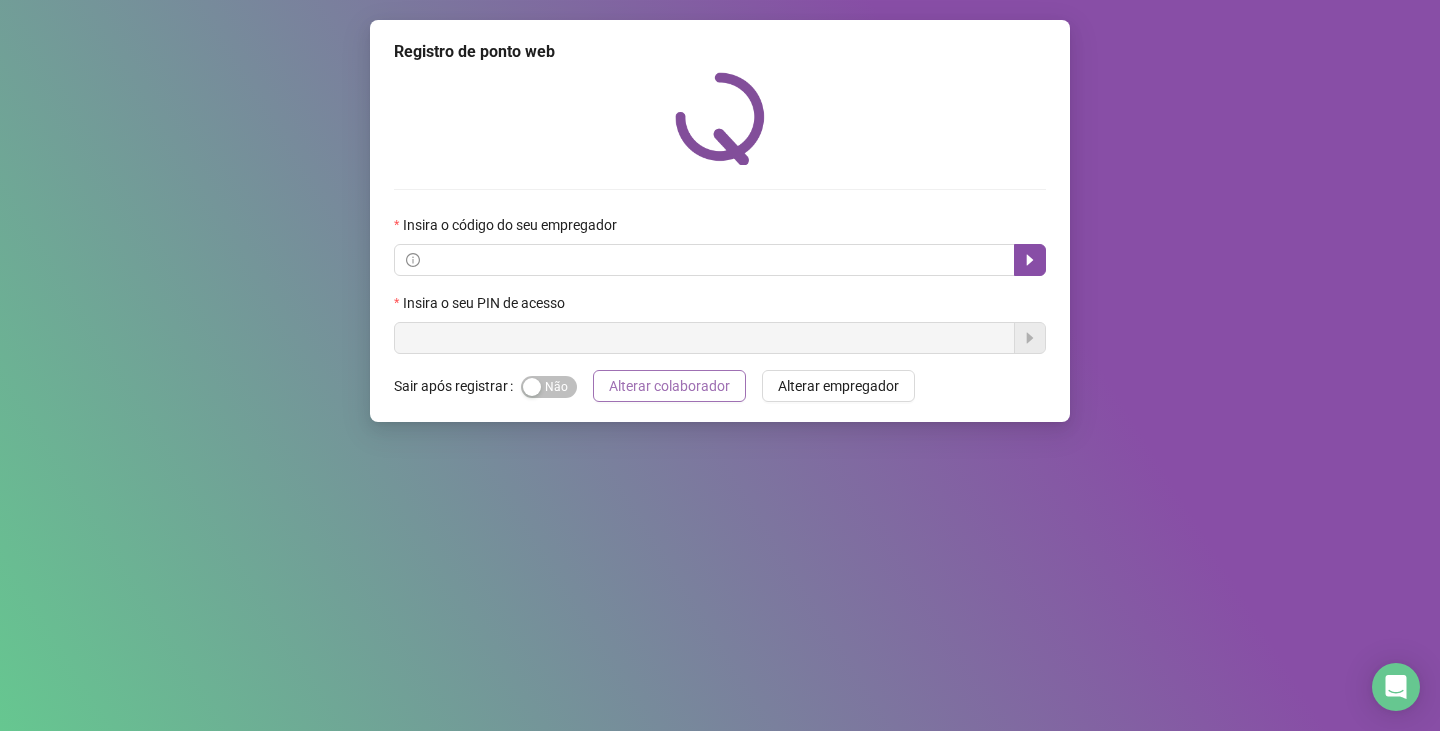 click on "Alterar colaborador" at bounding box center [669, 386] 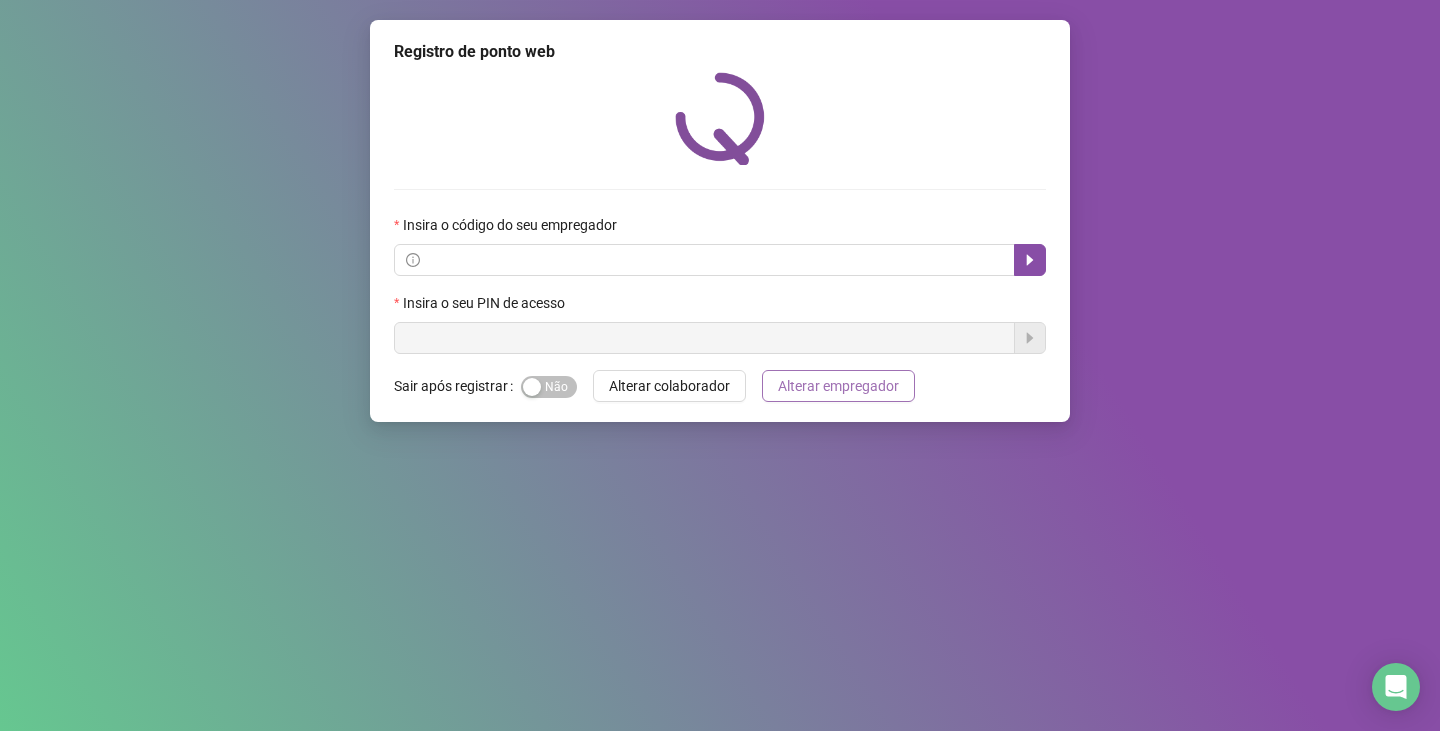 click on "Alterar empregador" at bounding box center (838, 386) 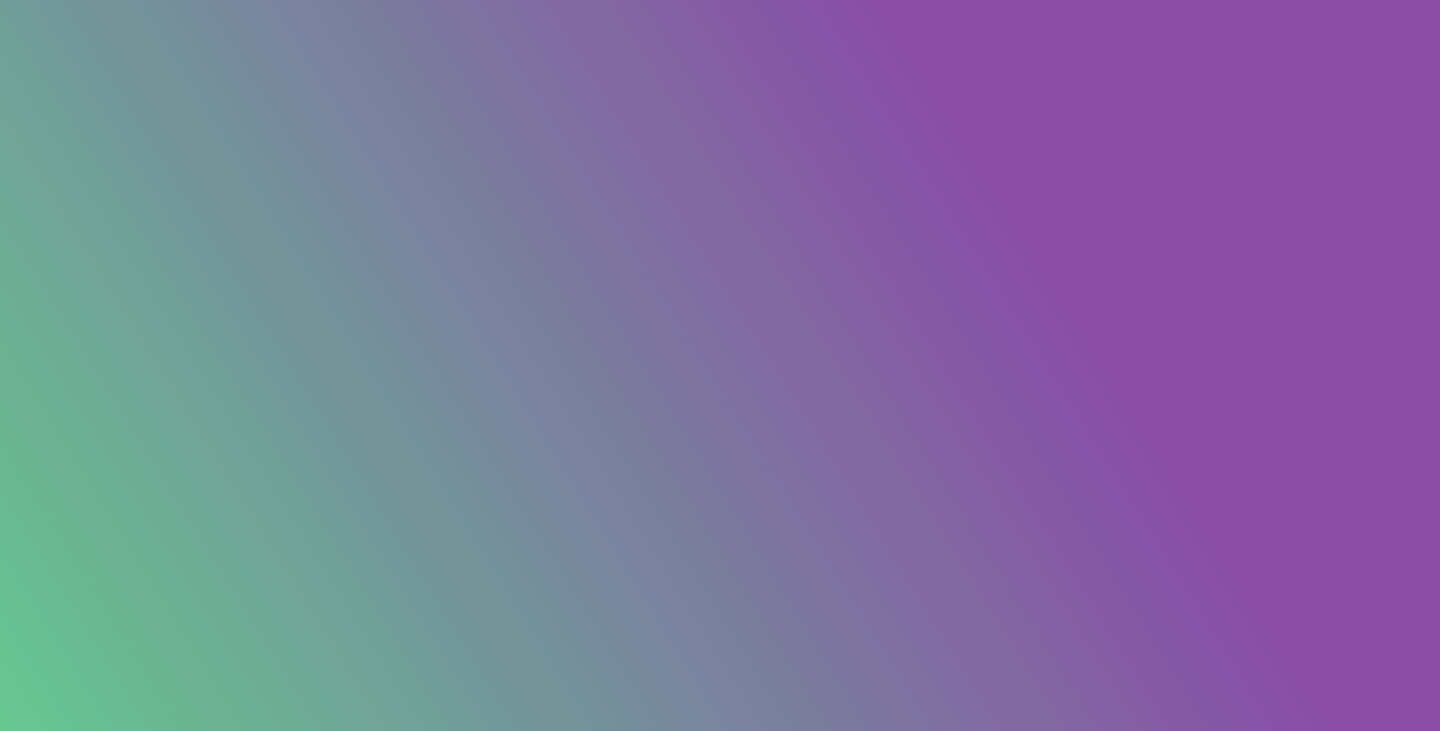 scroll, scrollTop: 0, scrollLeft: 0, axis: both 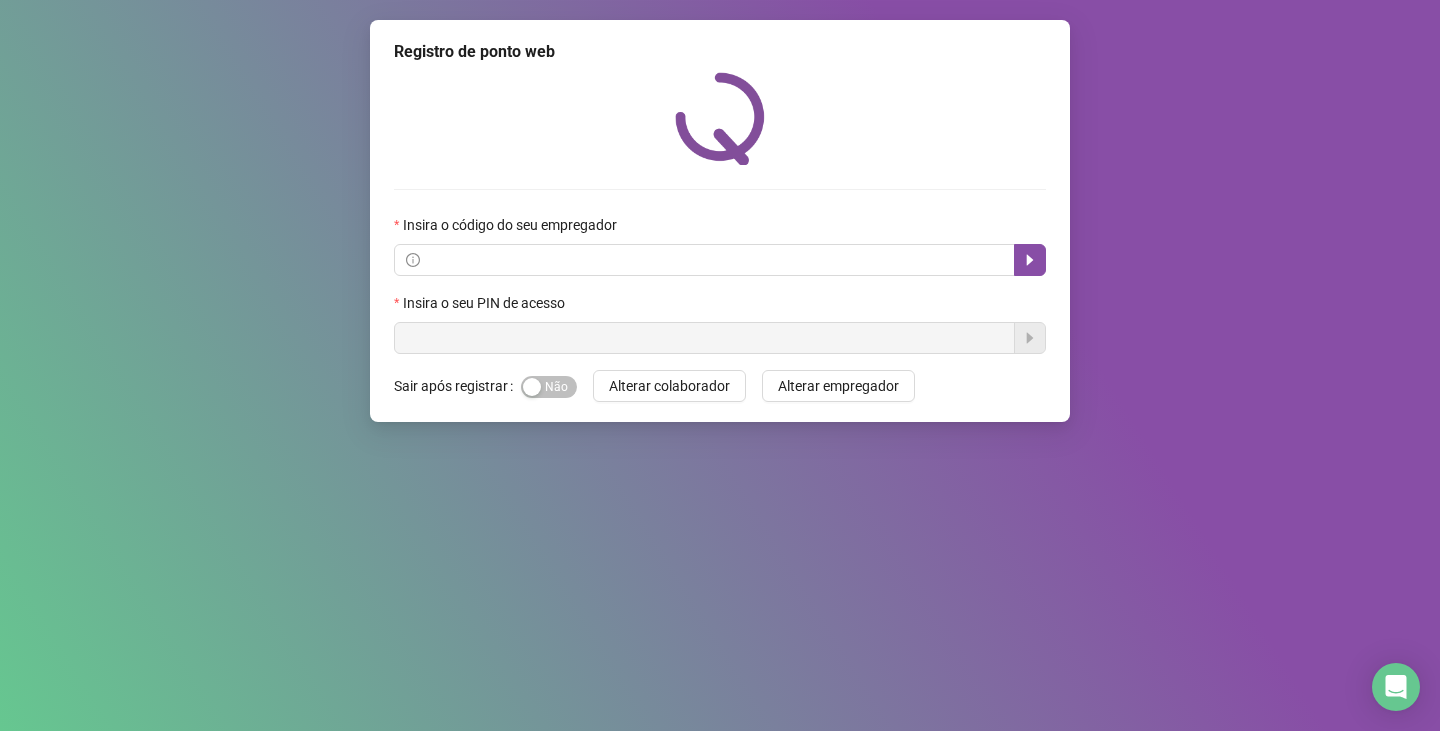 click on "Registro de ponto web Insira o código do seu empregador Insira o seu PIN de acesso Sair após registrar Sim Não Alterar colaborador Alterar empregador" at bounding box center (720, 221) 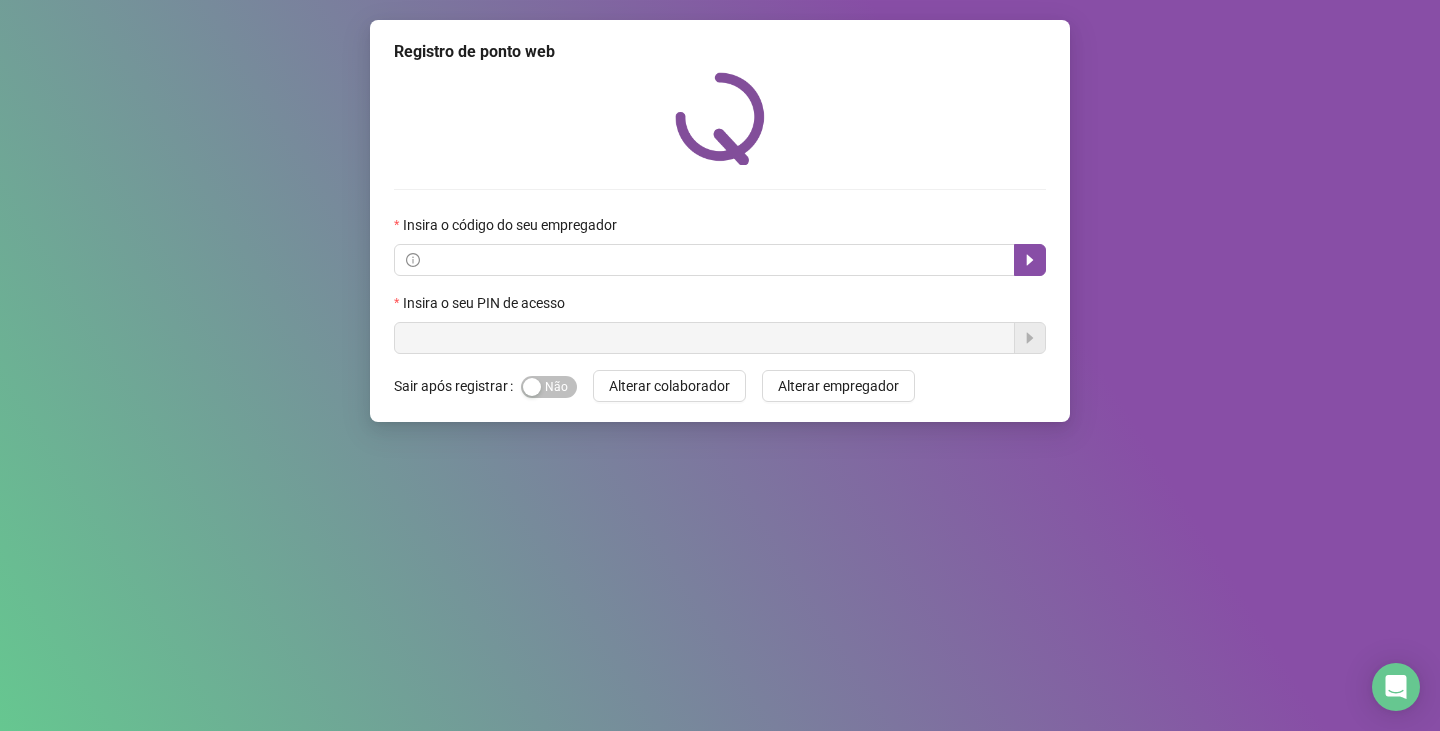 click on "Insira o código do seu empregador" at bounding box center [512, 225] 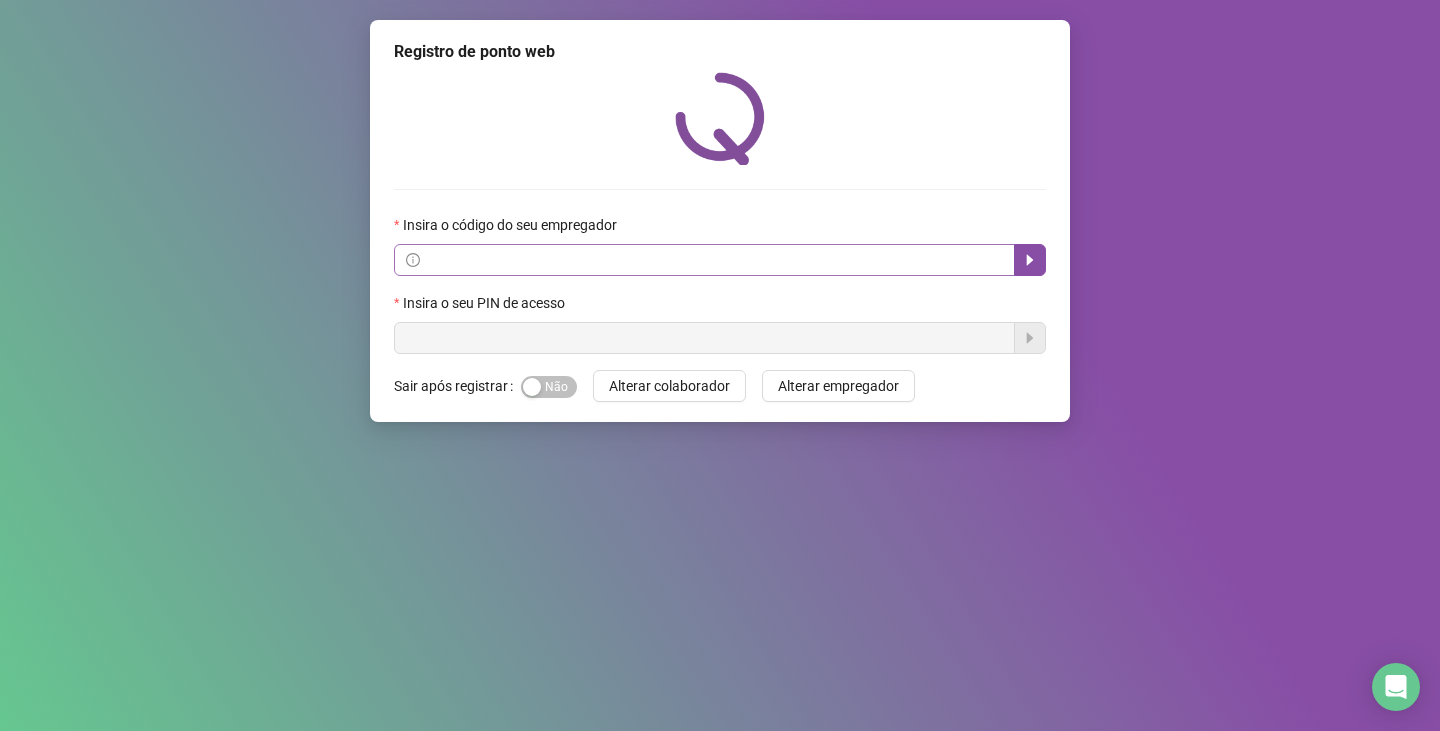 click at bounding box center (704, 260) 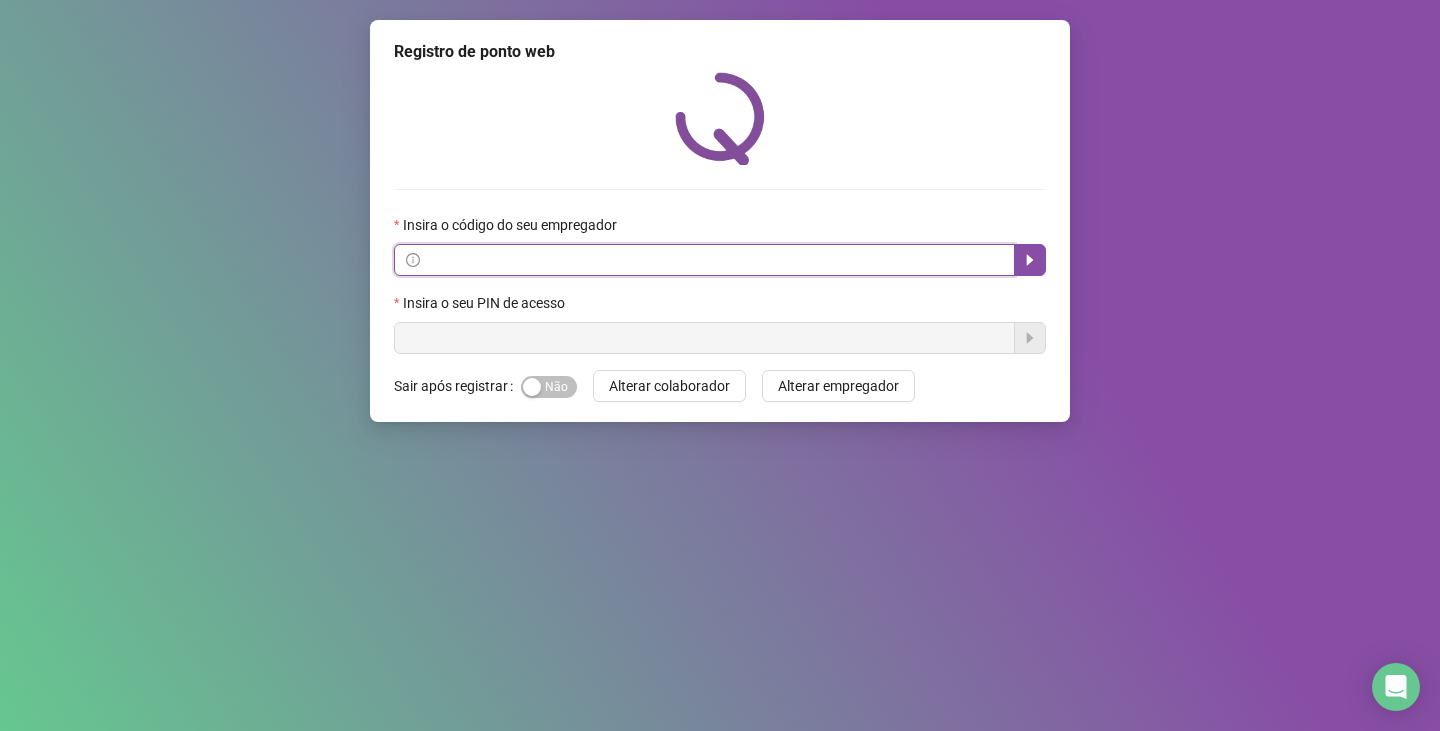 click at bounding box center (713, 260) 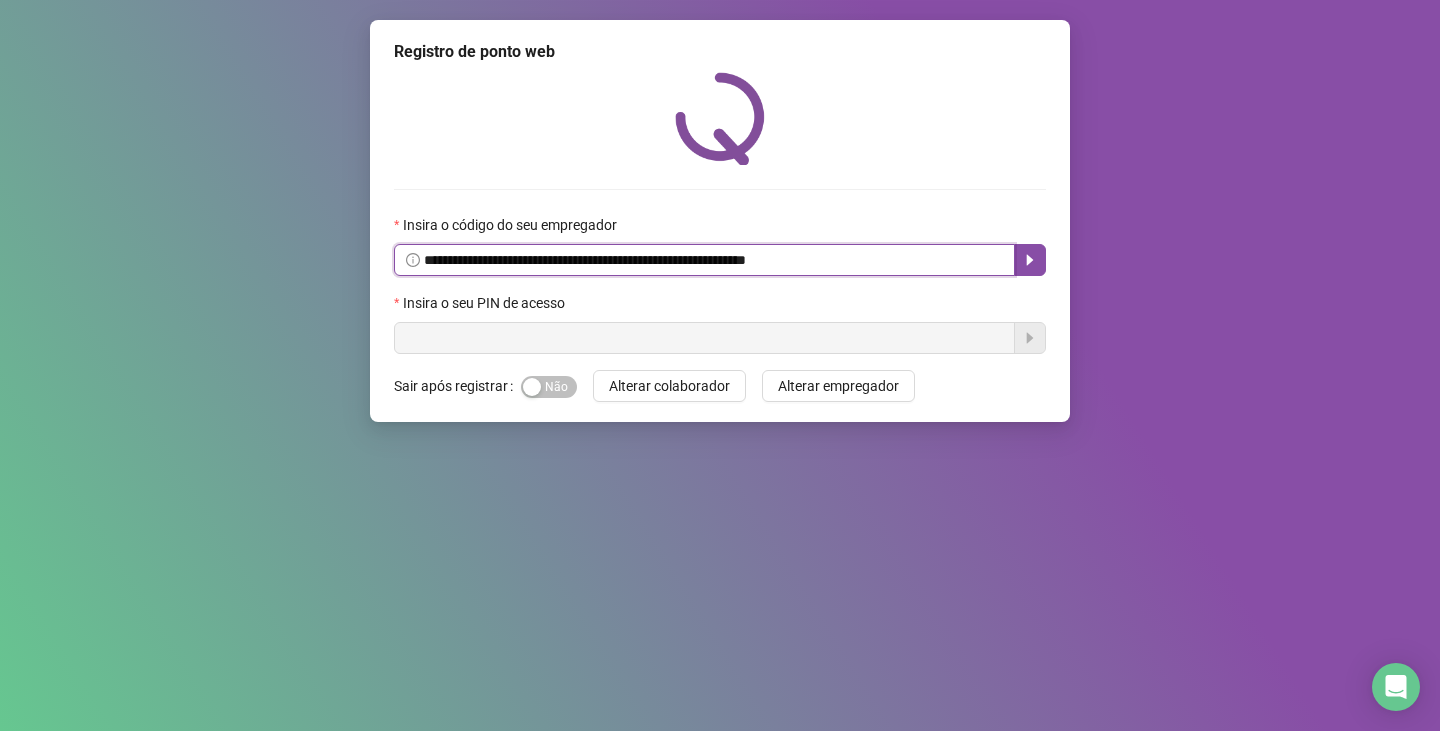type on "**********" 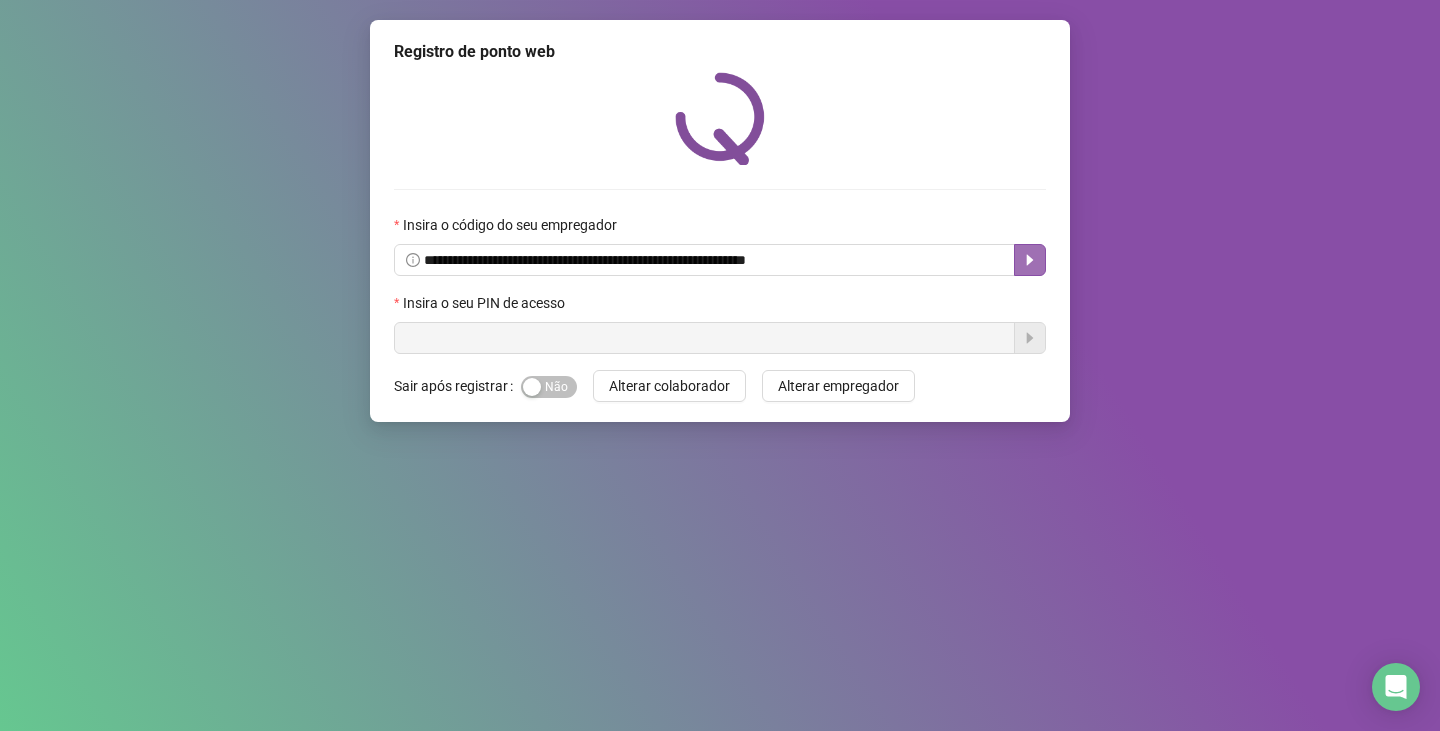click 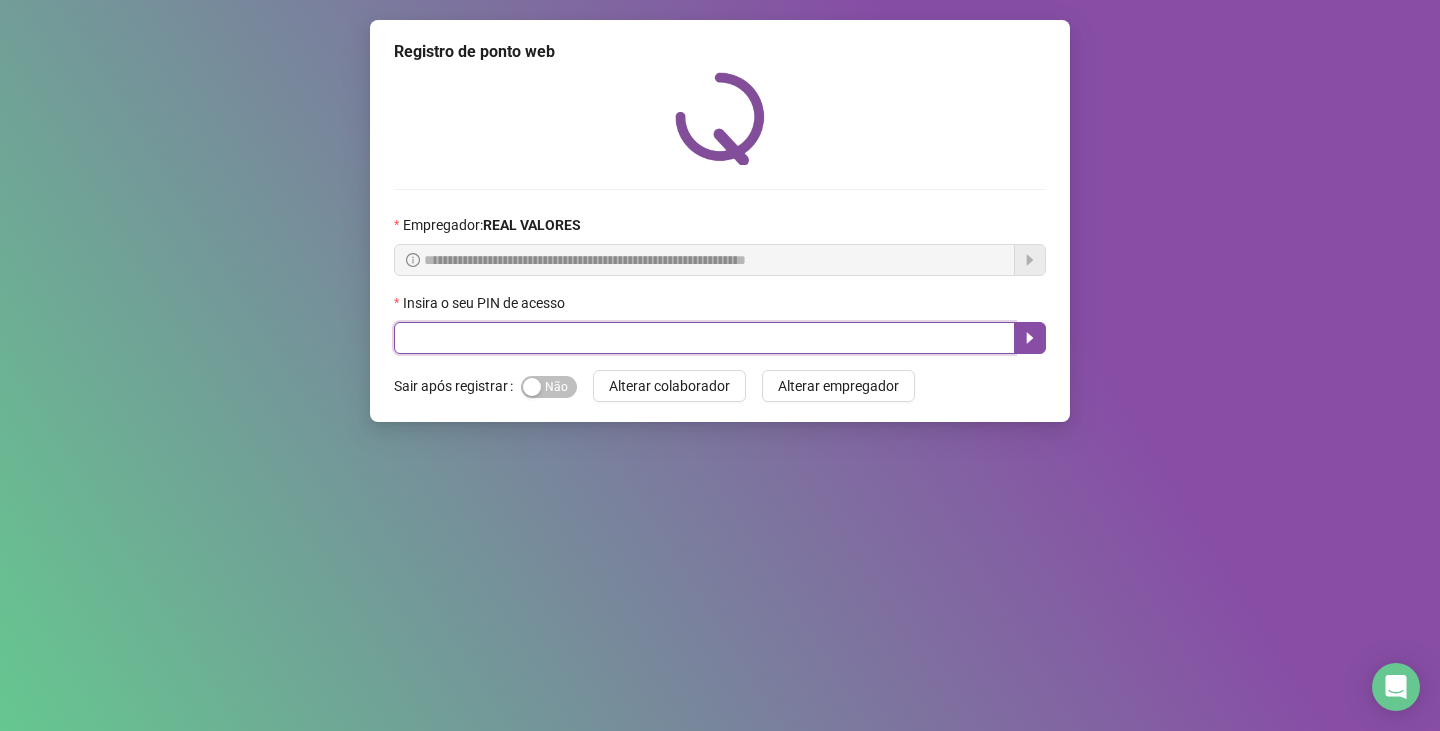 click at bounding box center (704, 338) 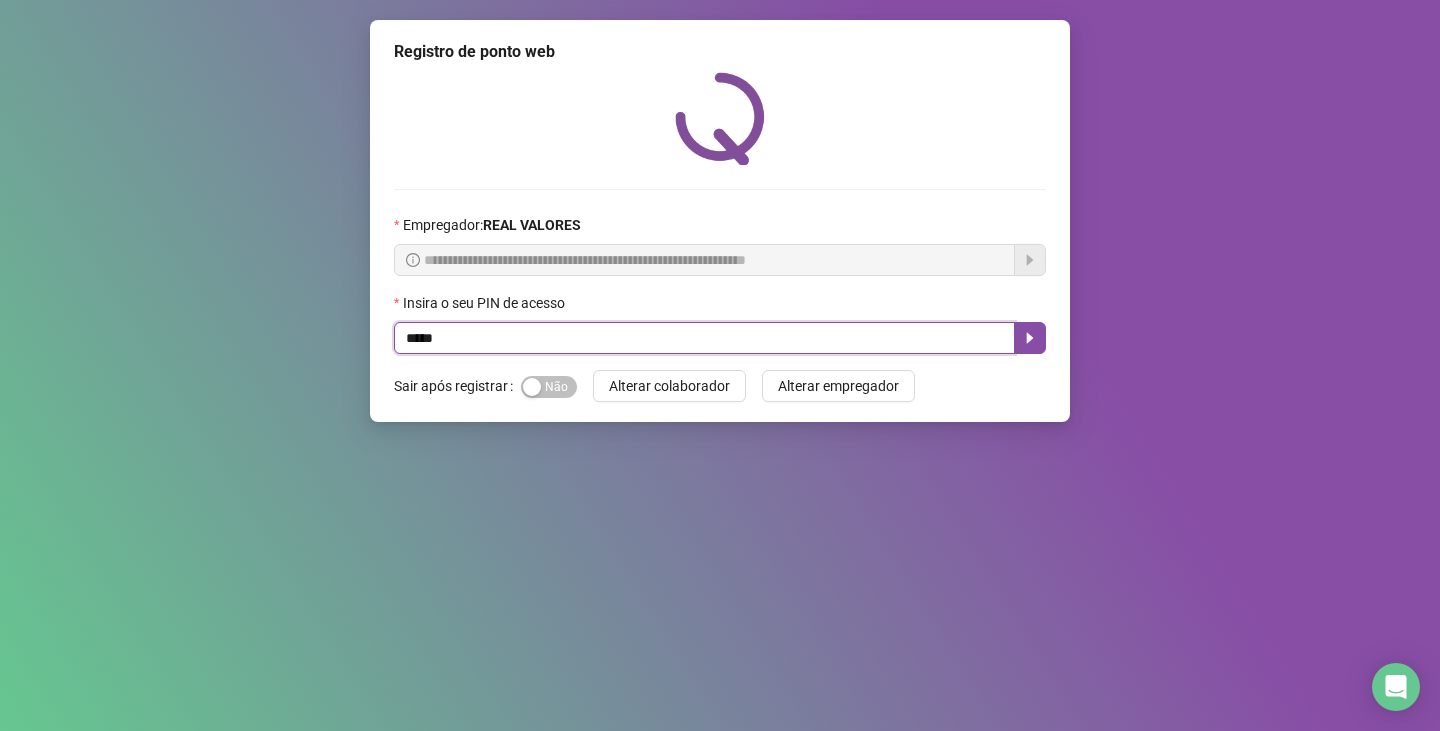 type on "*****" 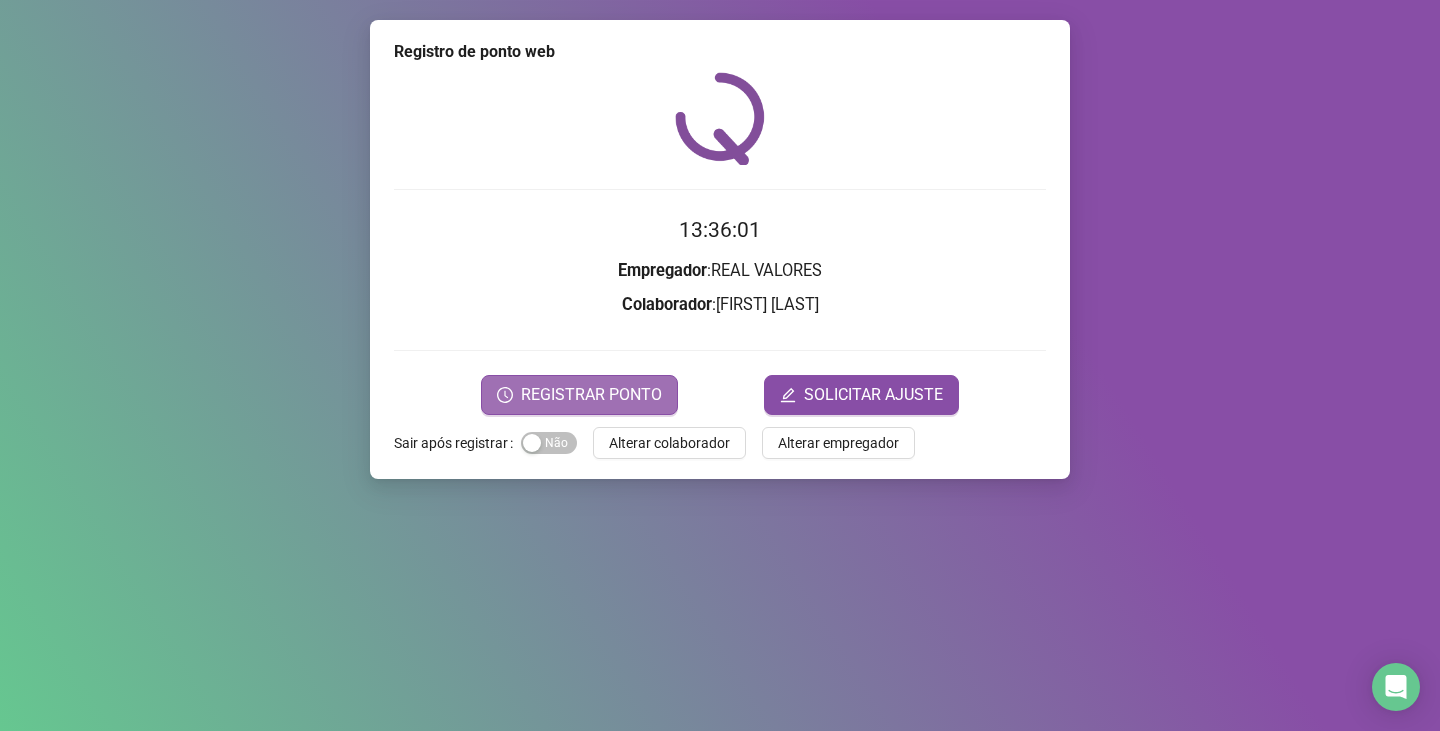 click on "REGISTRAR PONTO" at bounding box center [591, 395] 